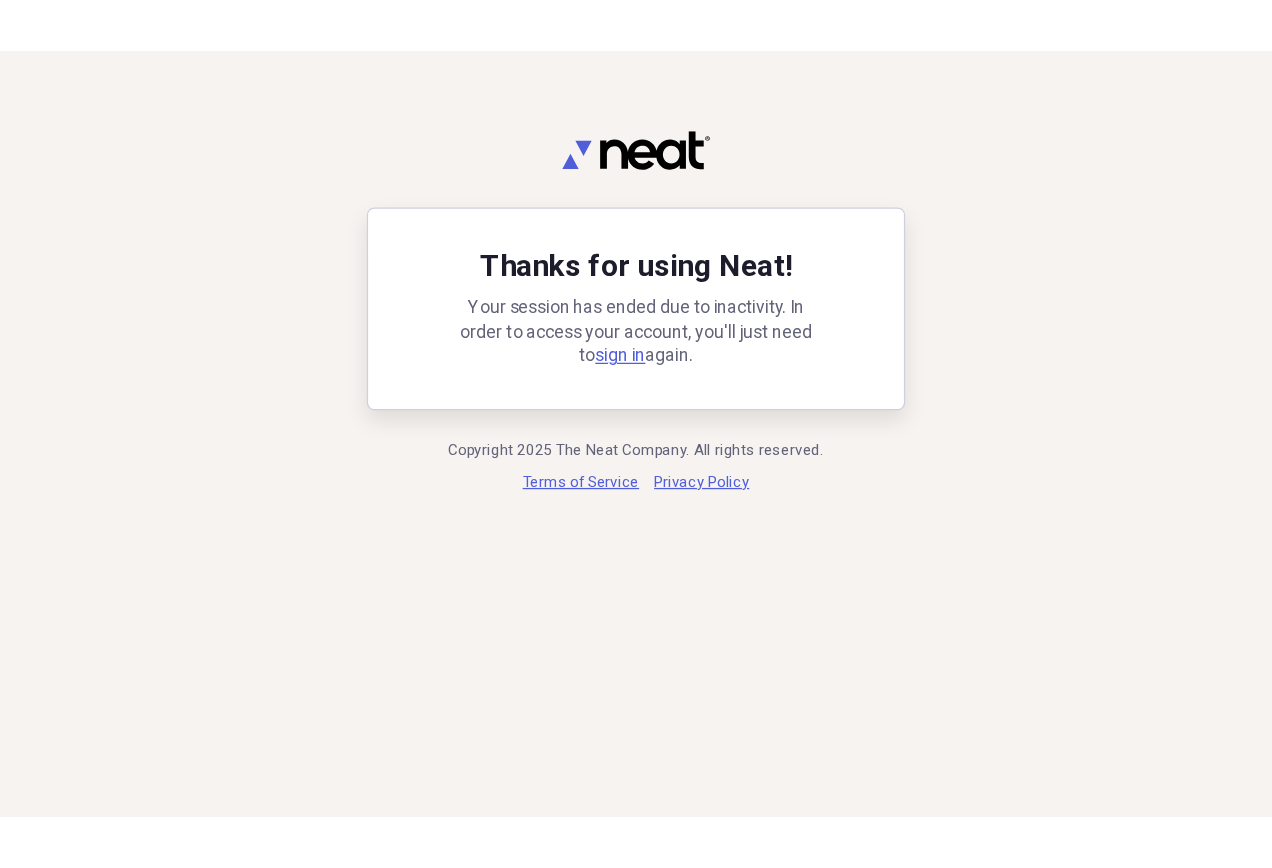 scroll, scrollTop: 0, scrollLeft: 0, axis: both 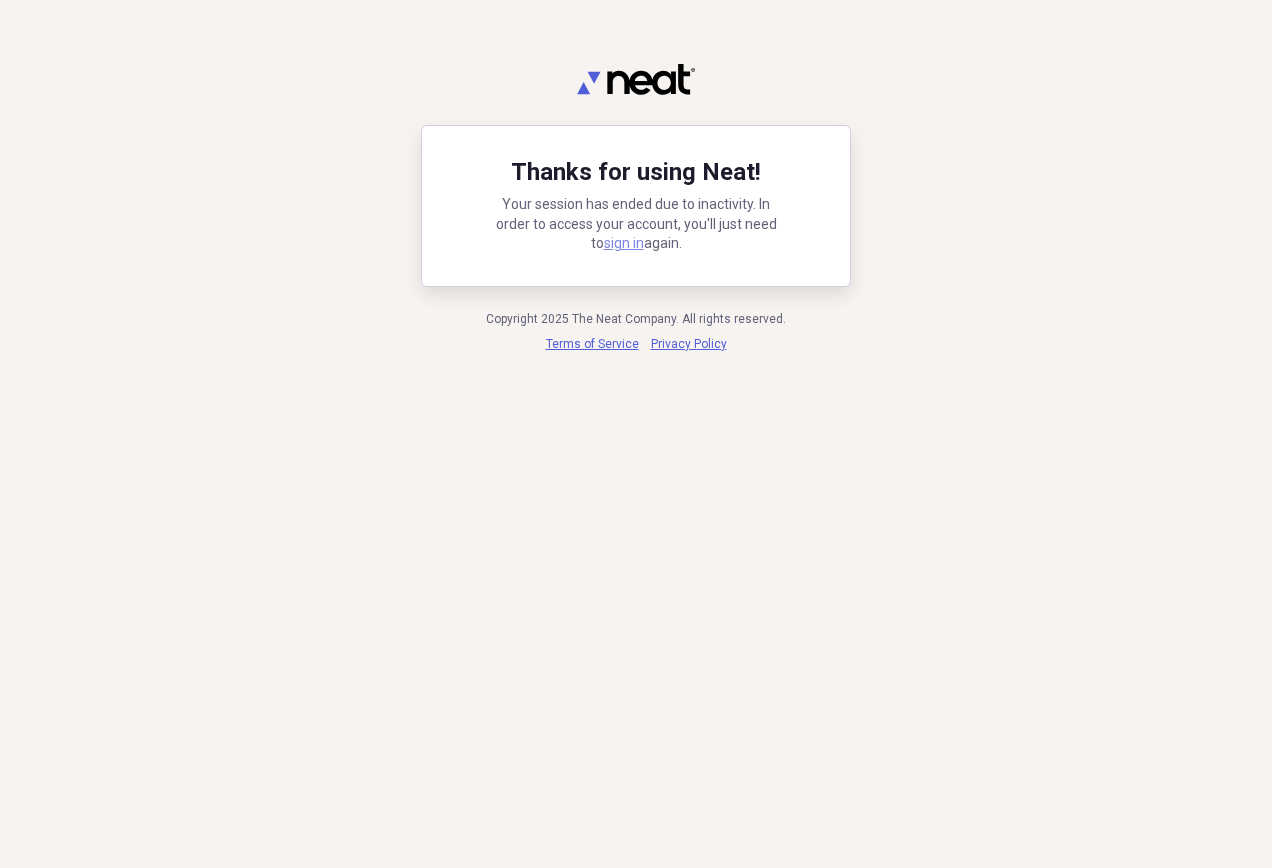 click on "sign in" at bounding box center [624, 243] 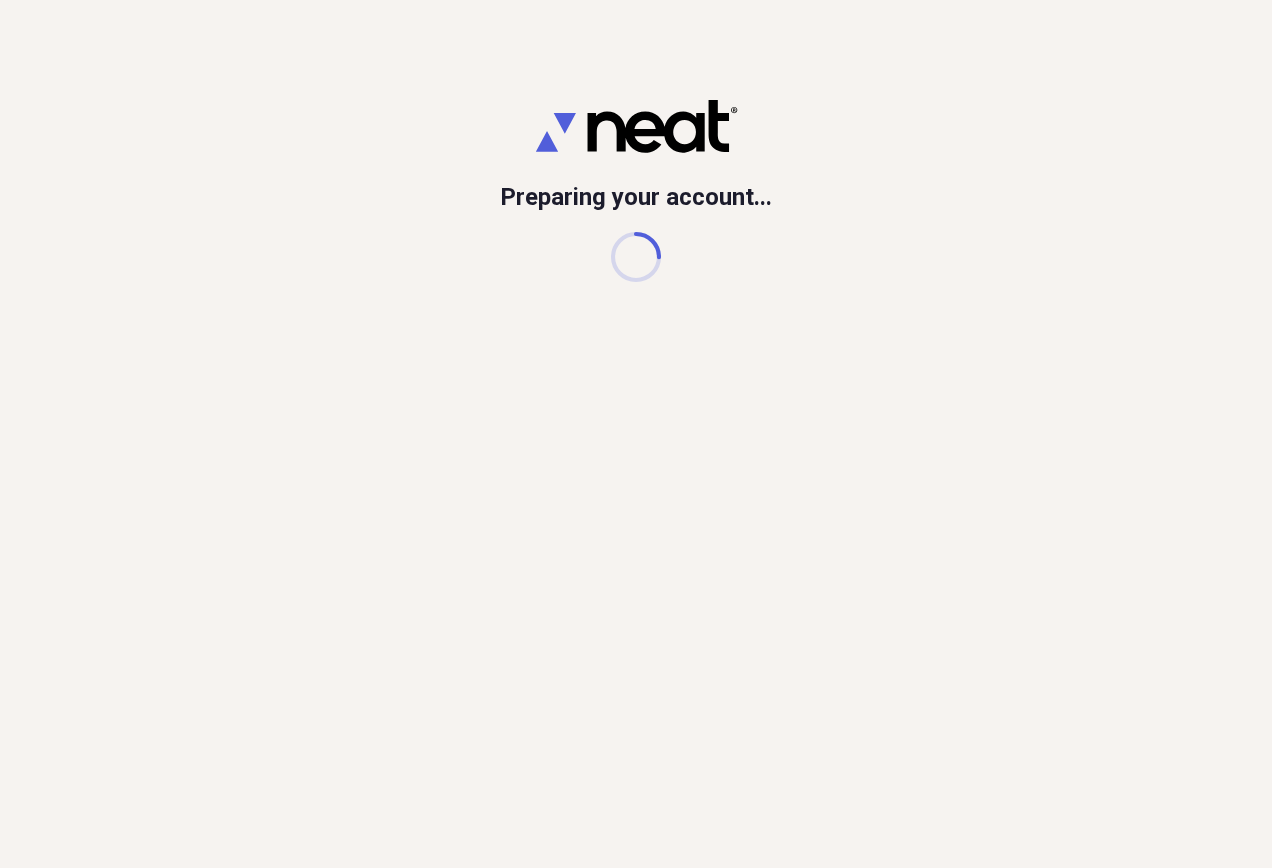 scroll, scrollTop: 0, scrollLeft: 0, axis: both 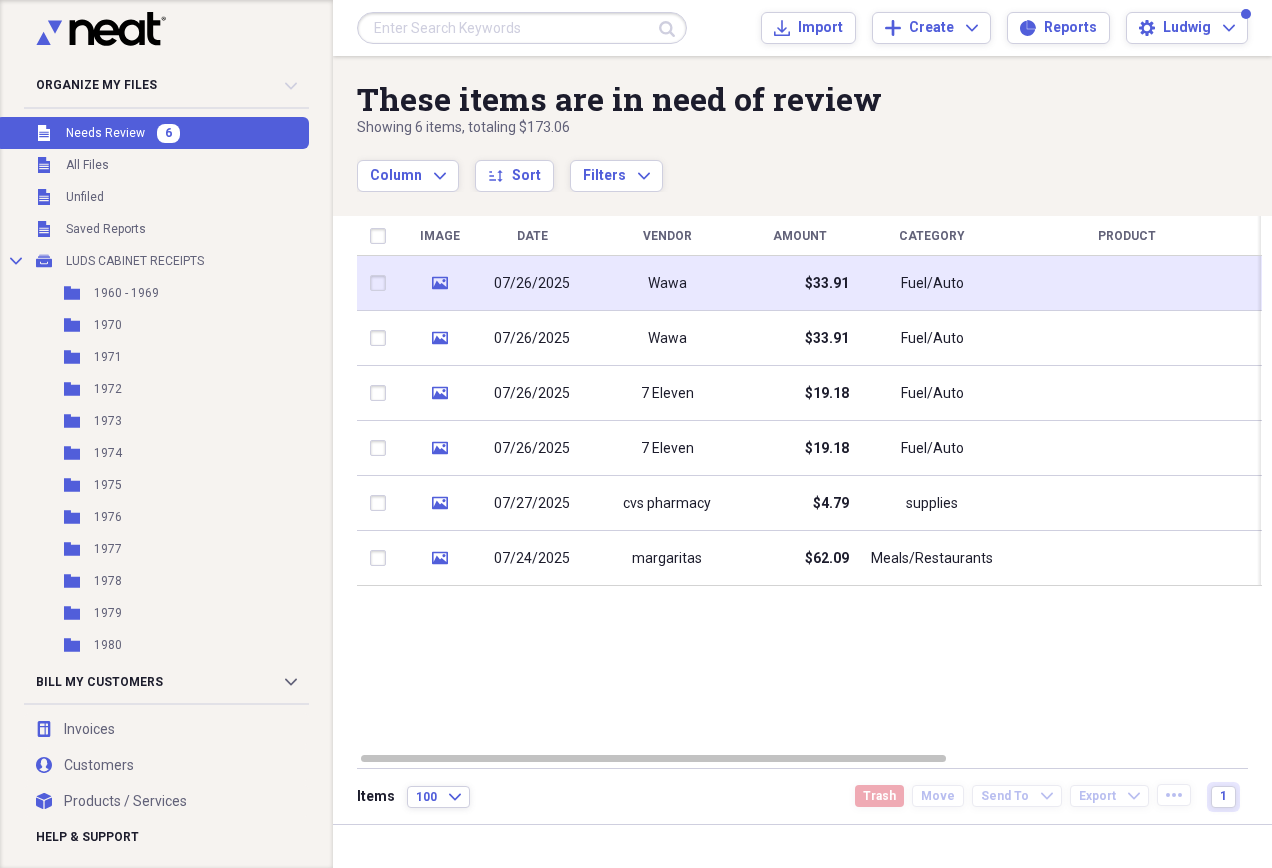 click on "Wawa" at bounding box center [667, 283] 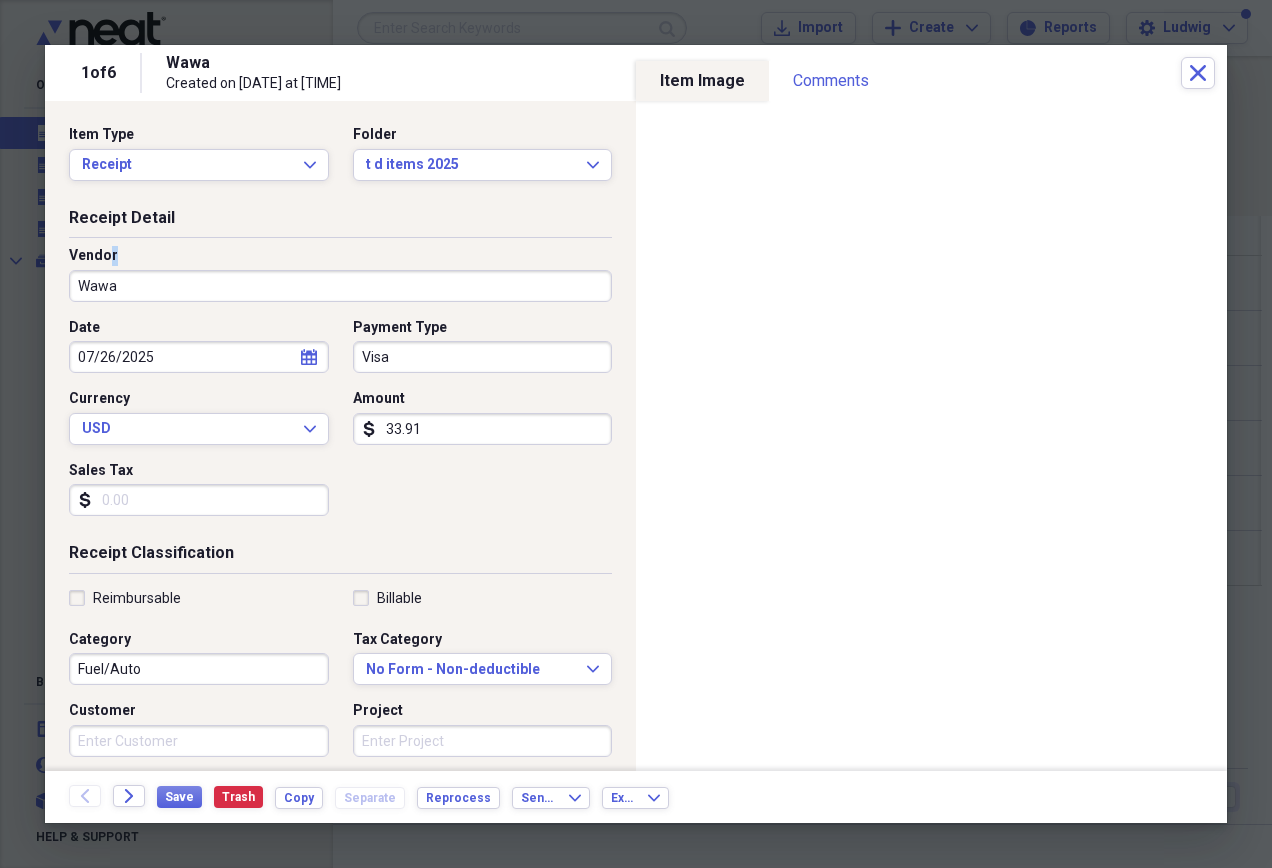 click on "Vendor Wawa" at bounding box center [340, 274] 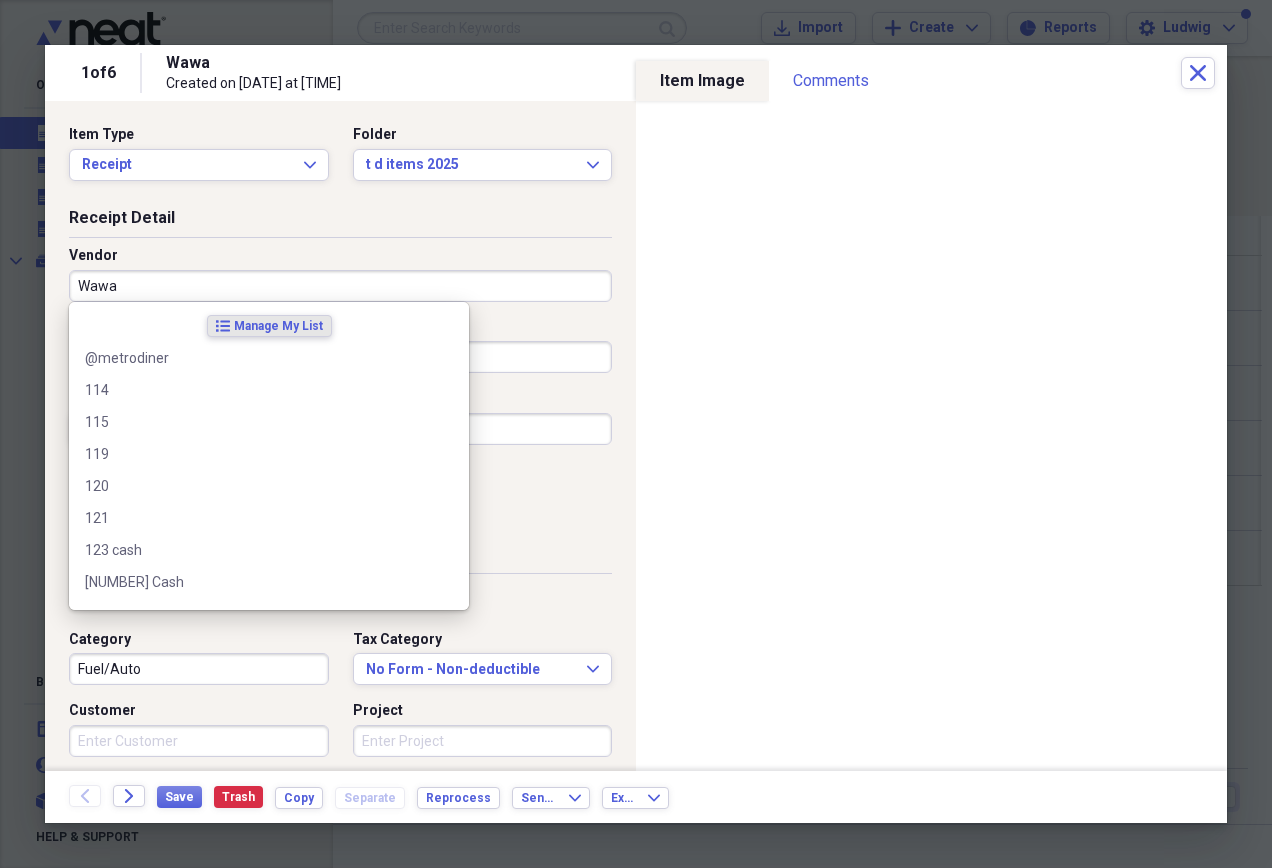 click on "Wawa" at bounding box center (340, 286) 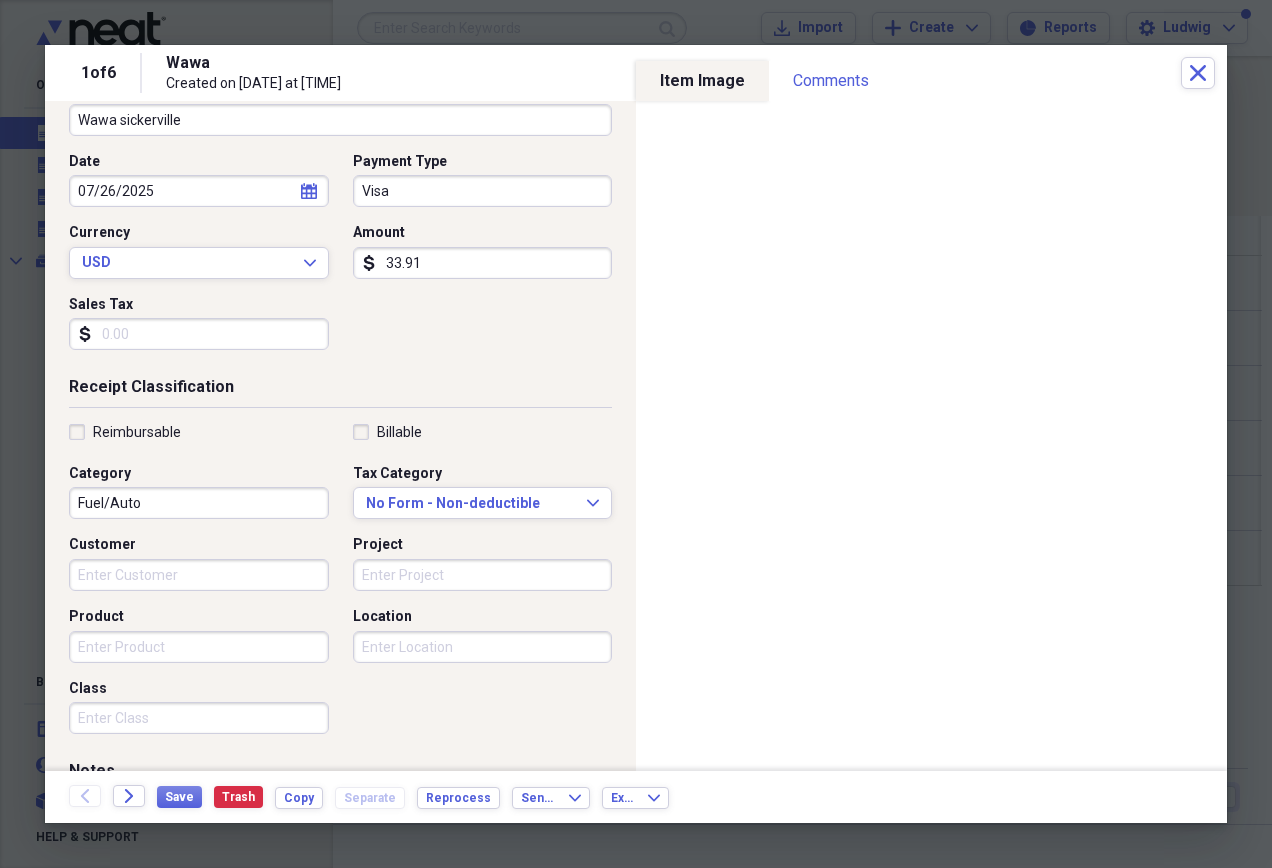 scroll, scrollTop: 200, scrollLeft: 0, axis: vertical 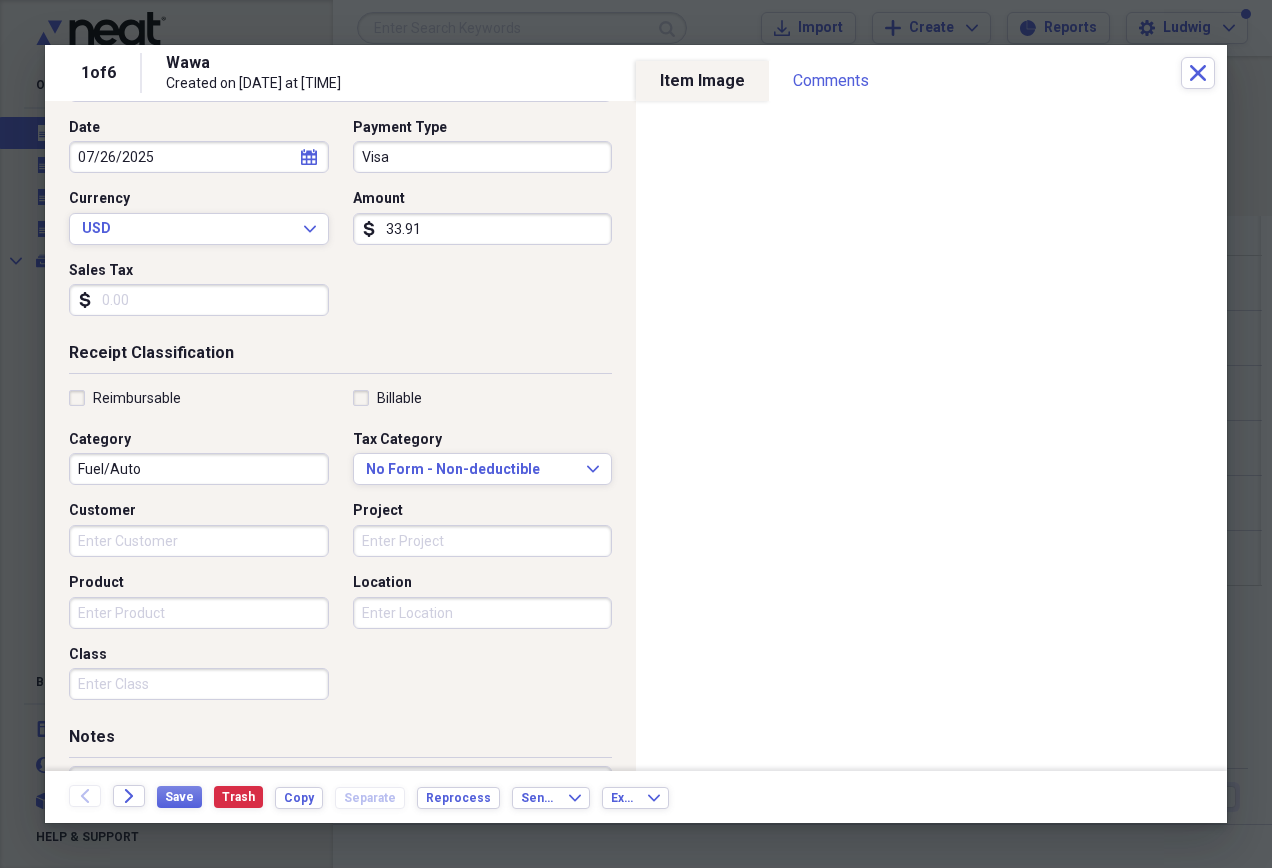 type on "Wawa sickerville" 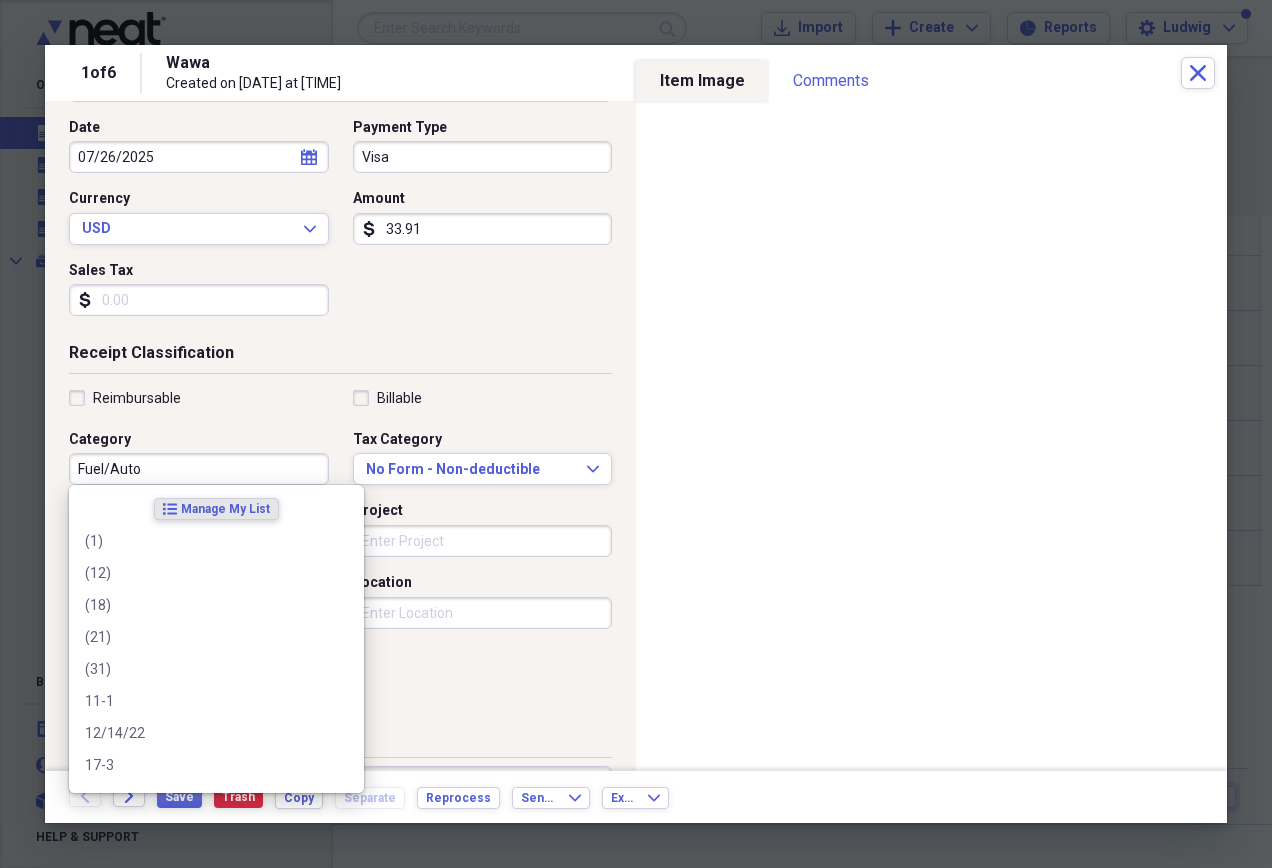 click on "Fuel/Auto" at bounding box center (199, 469) 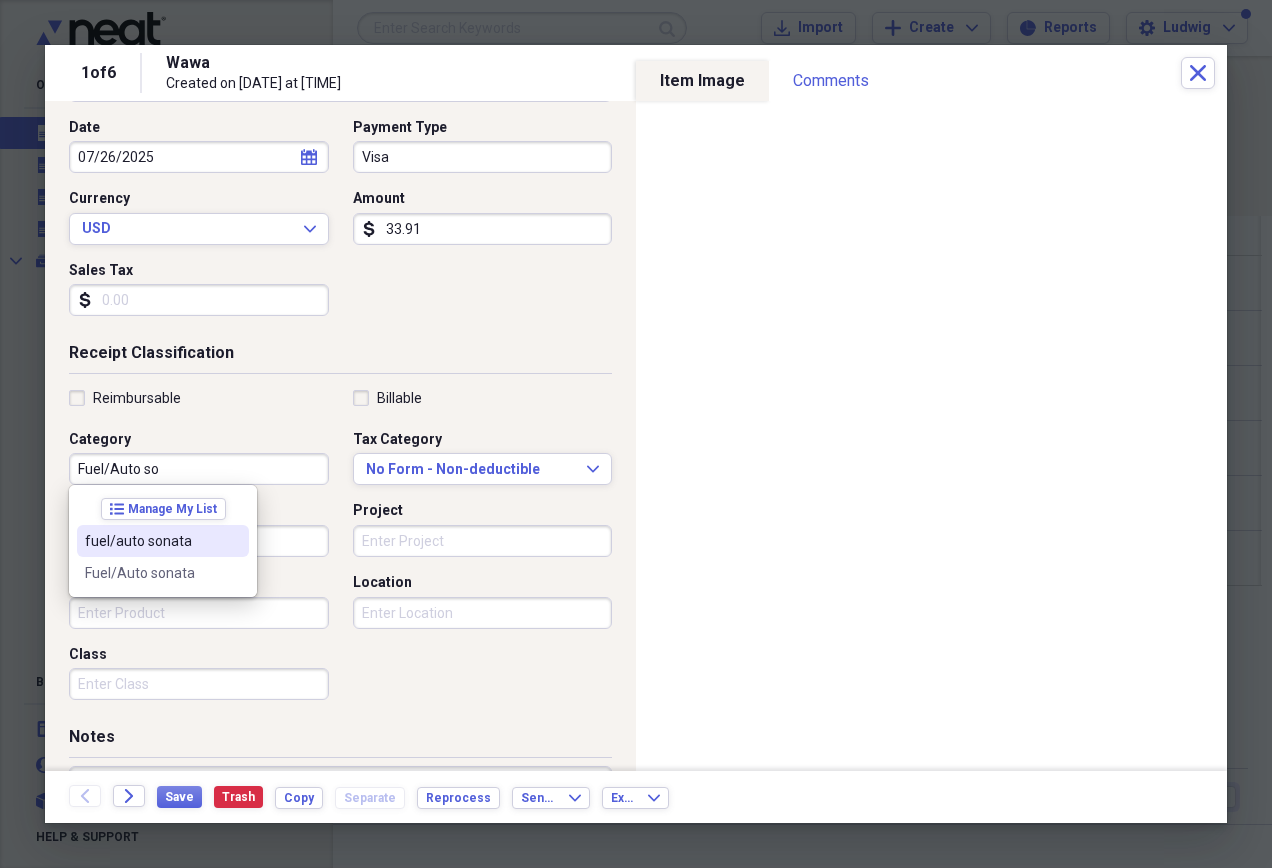 click on "fuel/auto sonata" at bounding box center [151, 541] 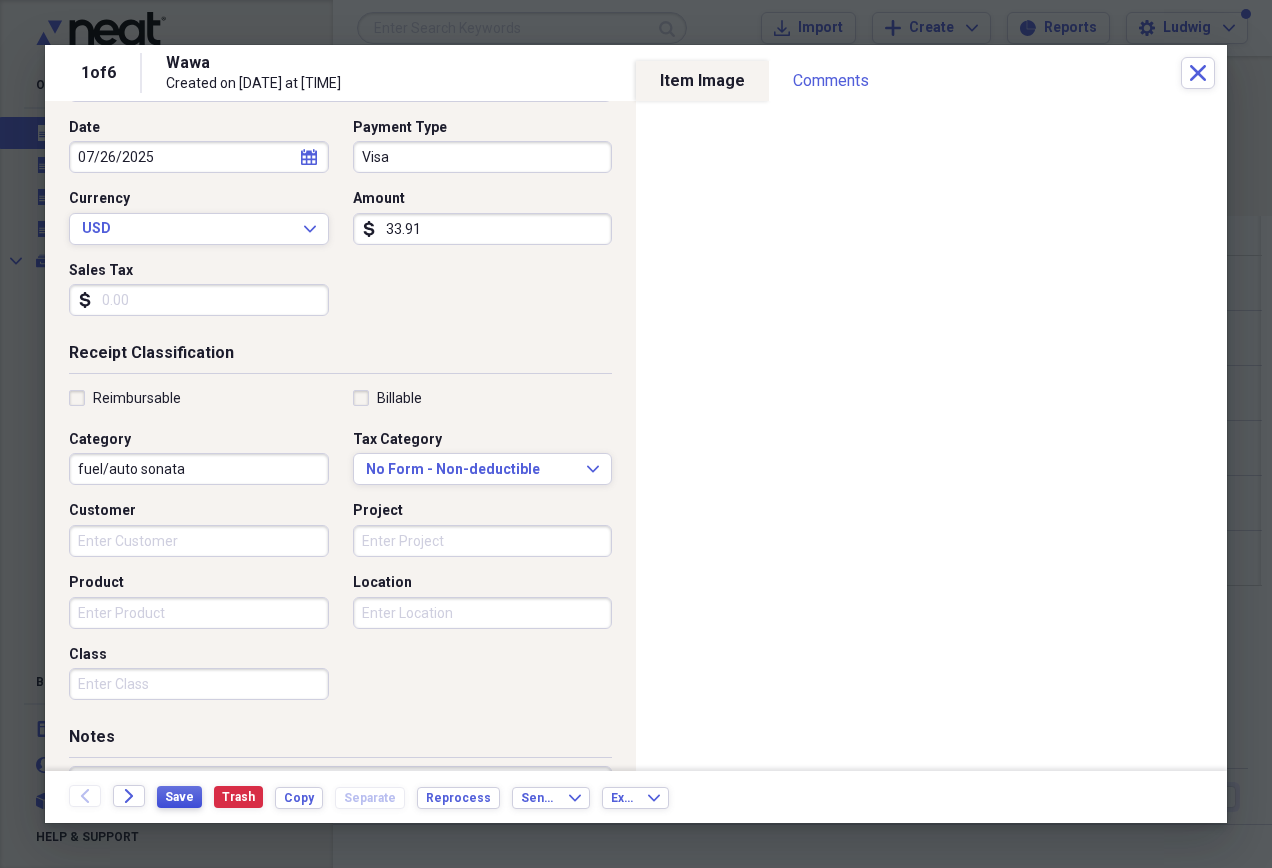 click on "Save" at bounding box center (179, 797) 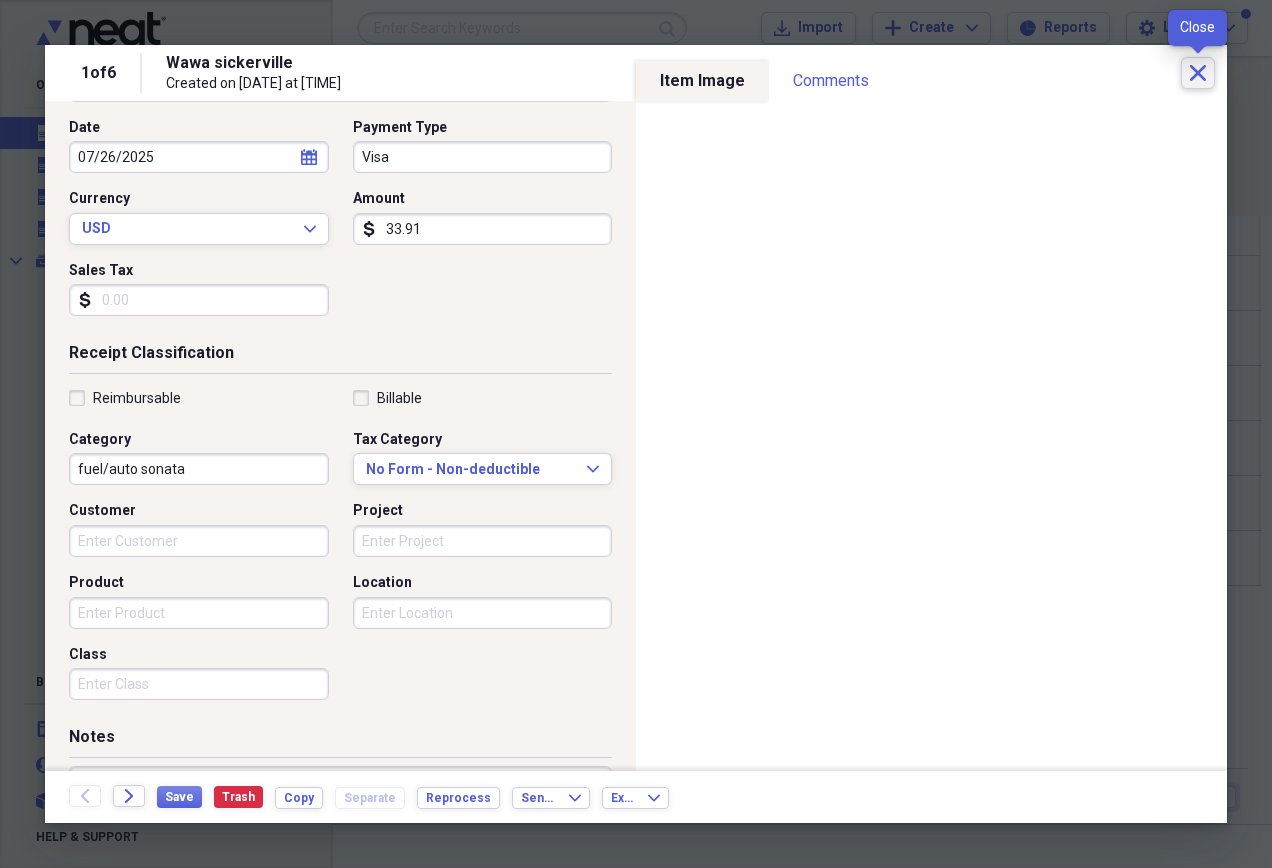 click 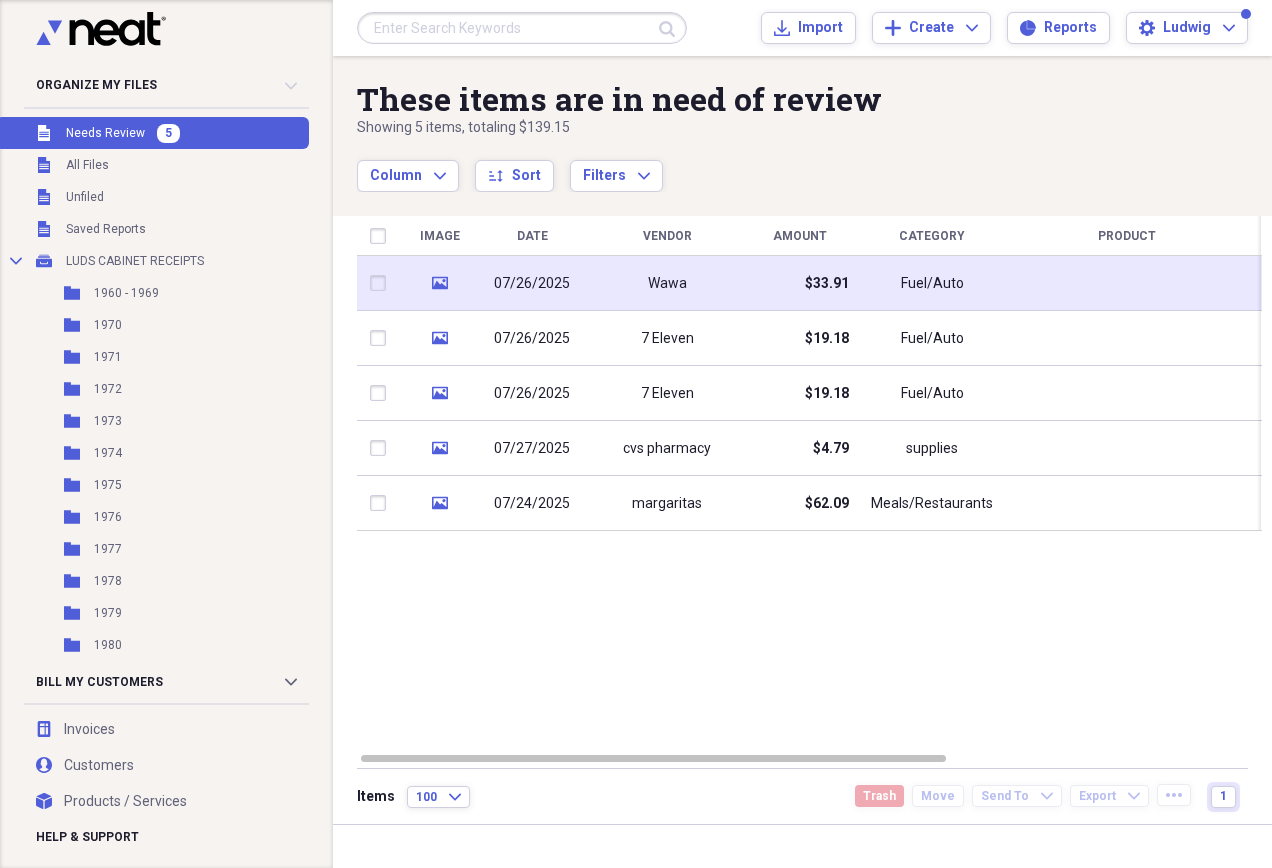 click at bounding box center [1127, 283] 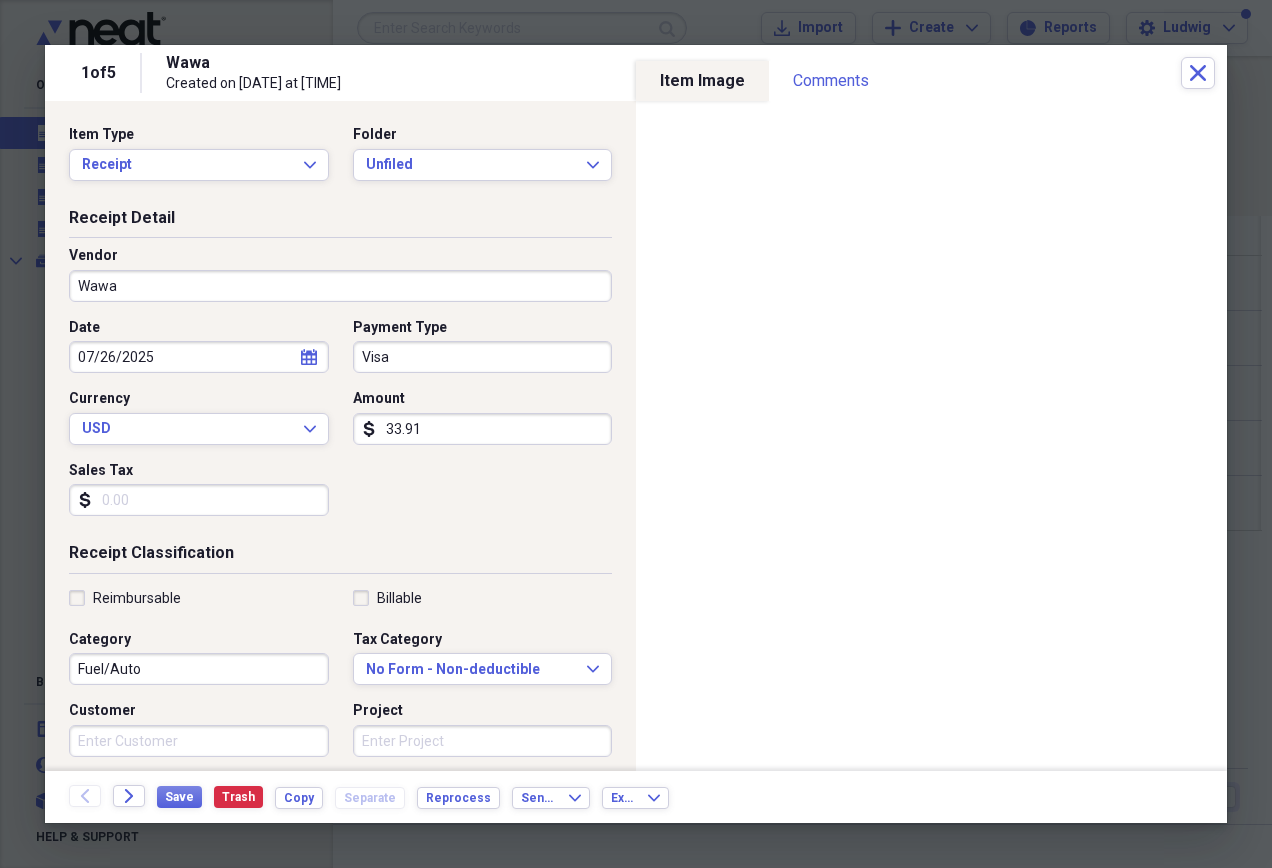 click on "Wawa" at bounding box center [340, 286] 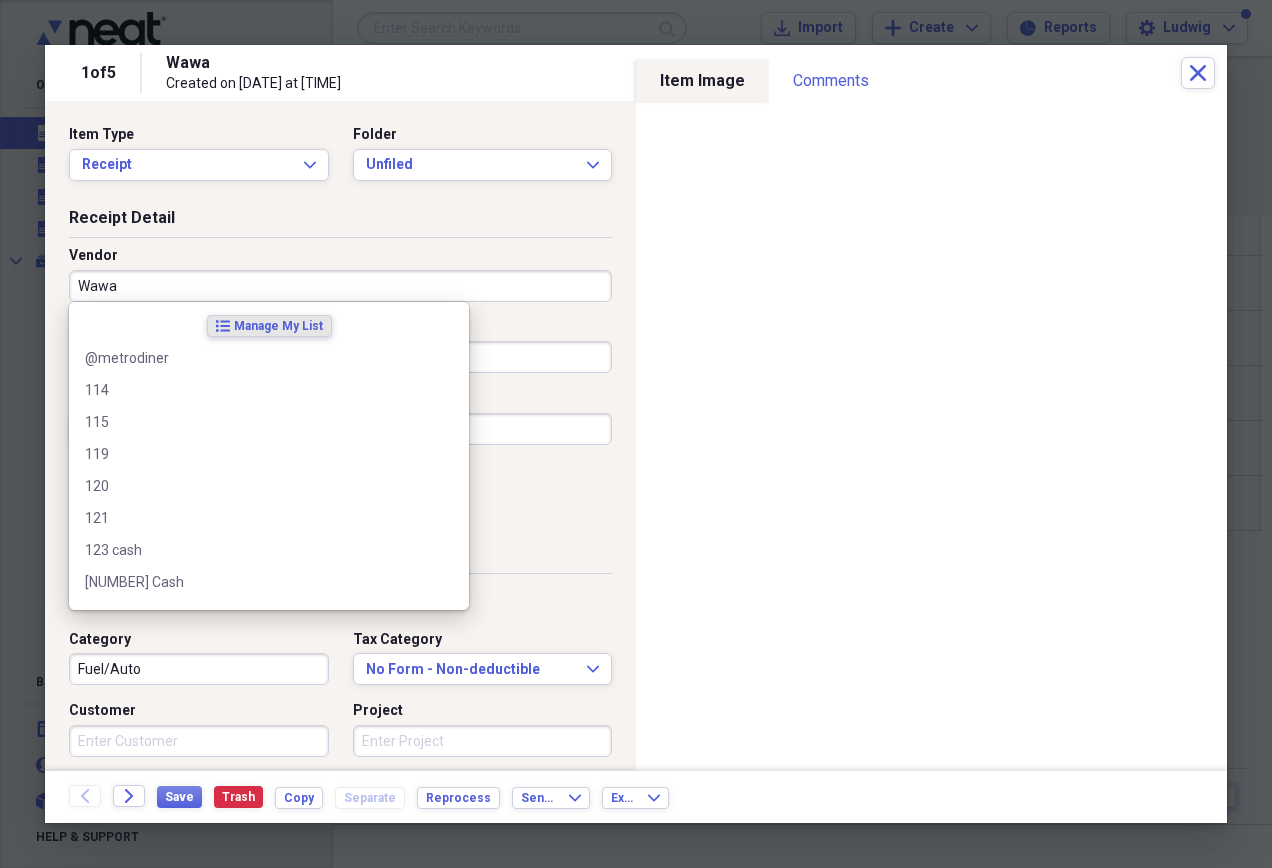 click on "Wawa" at bounding box center [340, 286] 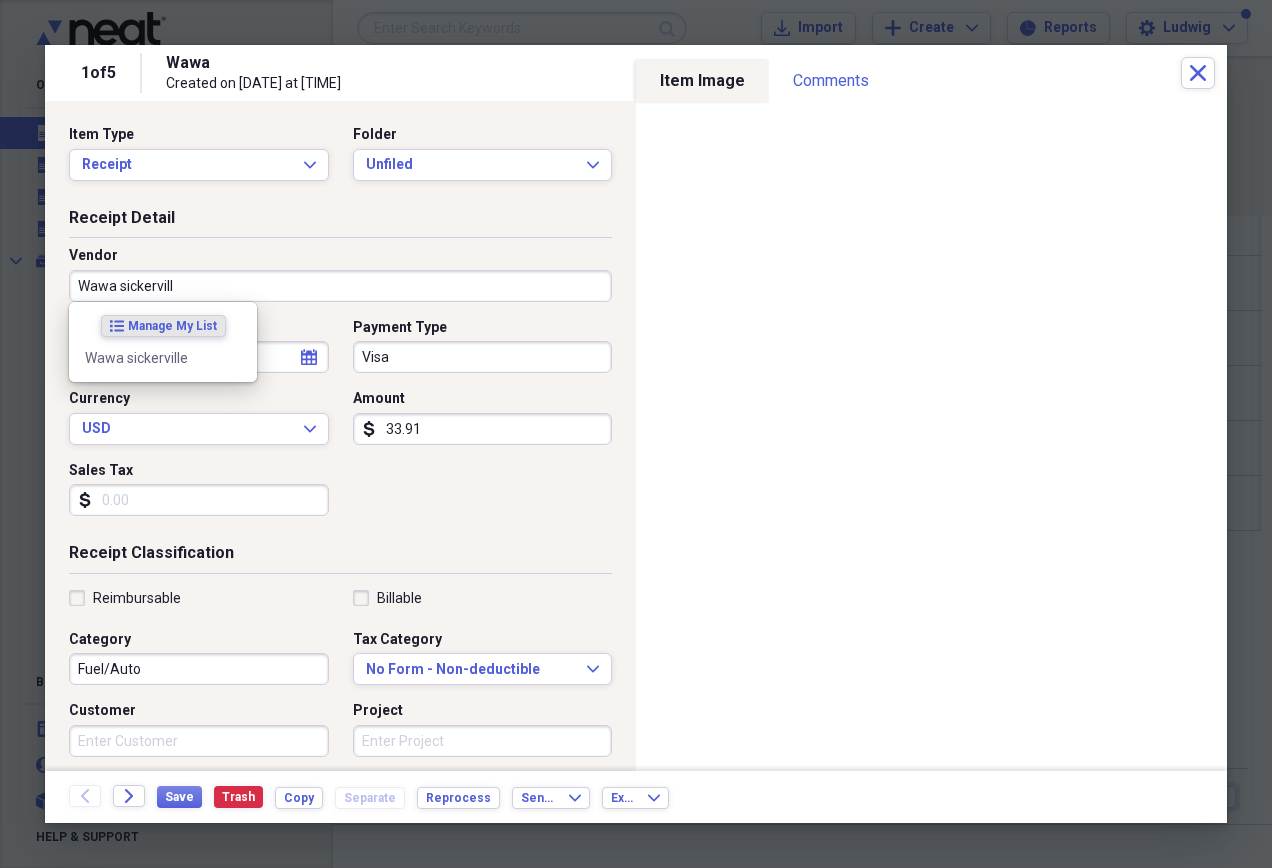 type on "Wawa sickerville" 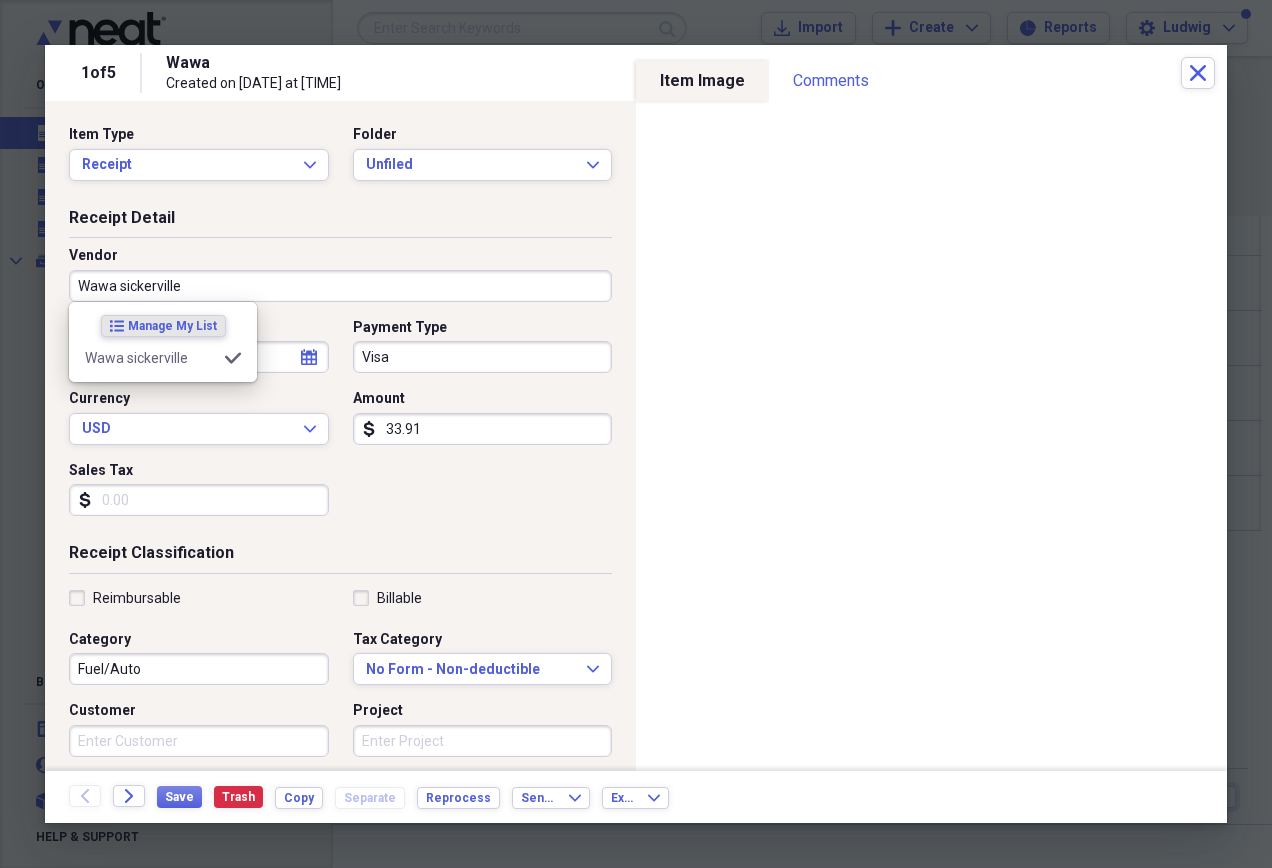 type on "fuel/auto sonata" 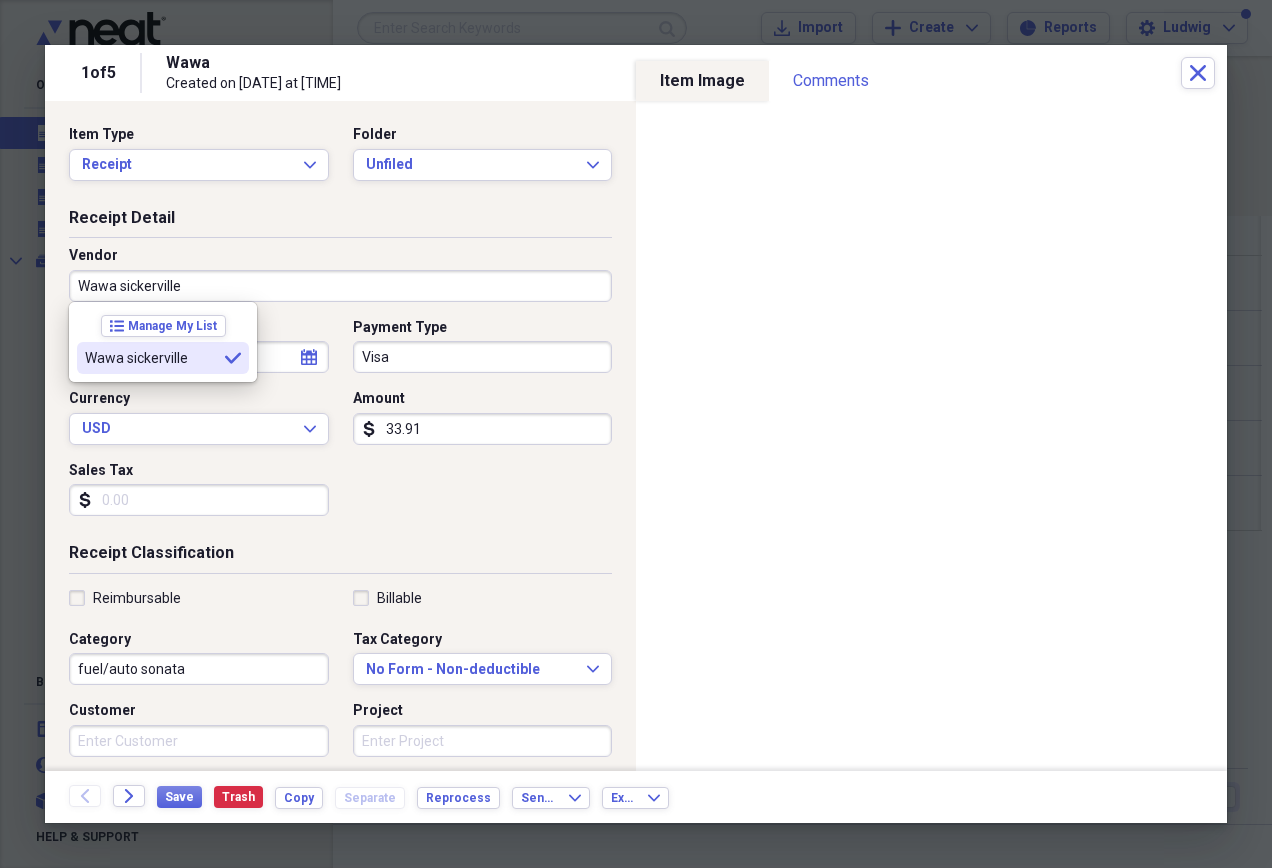 type on "Wawa sickerville" 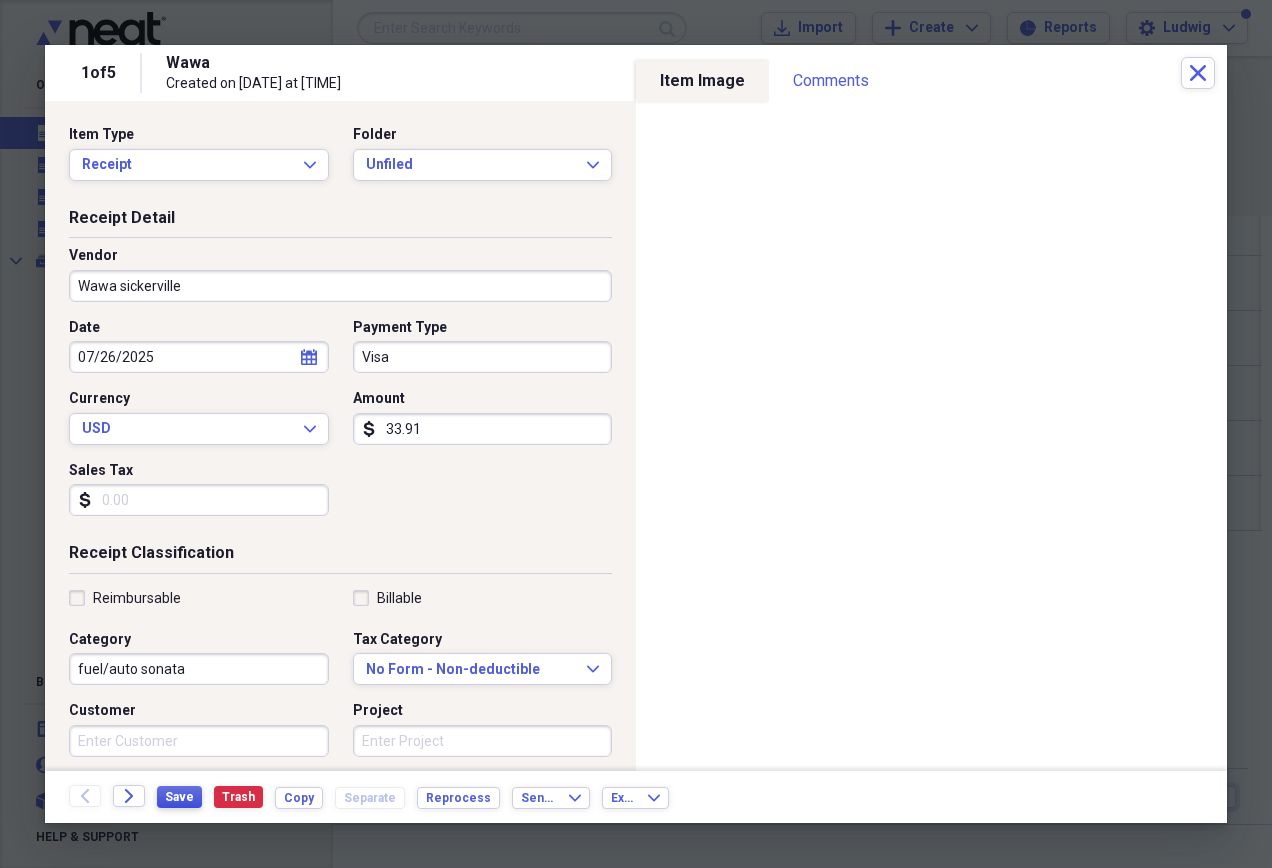 click on "Save" at bounding box center (179, 797) 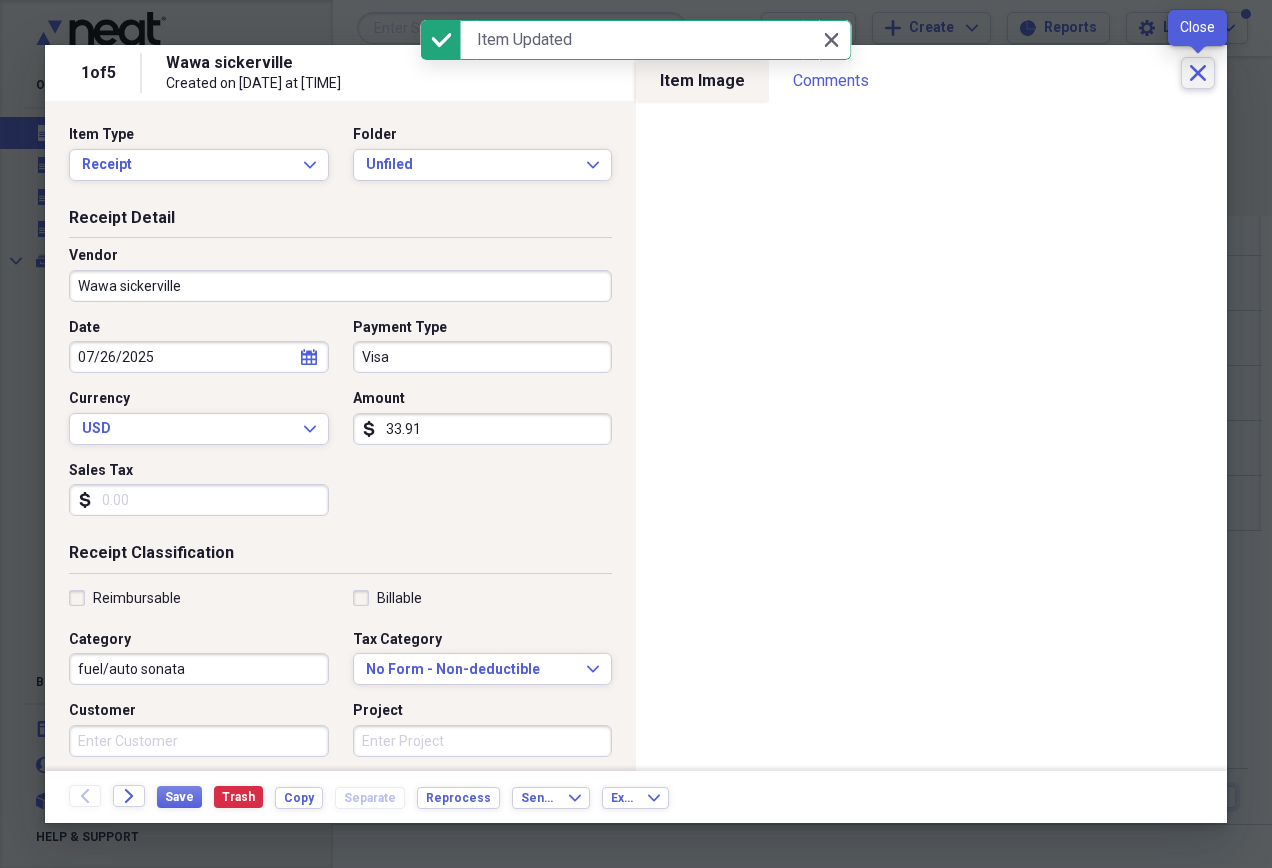 click on "Close" 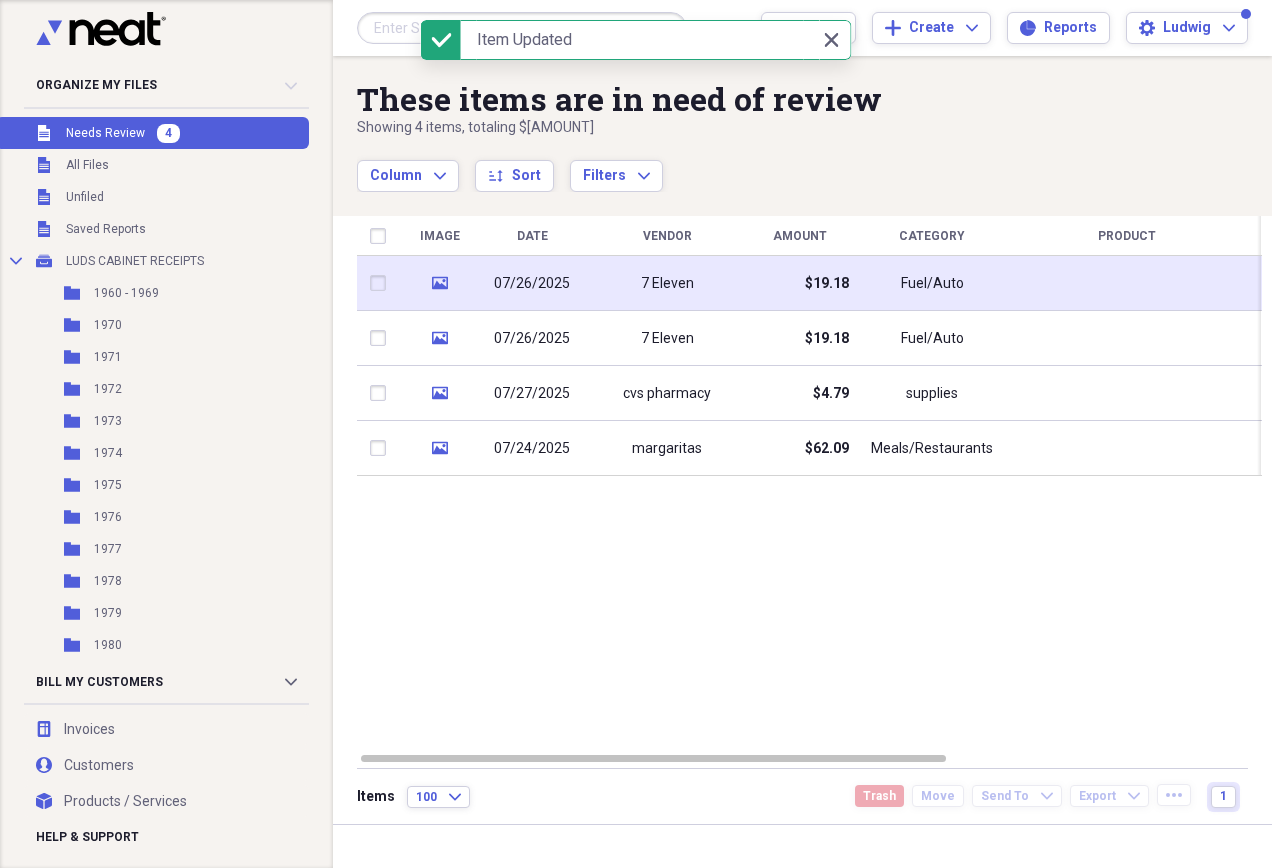 click at bounding box center (1127, 283) 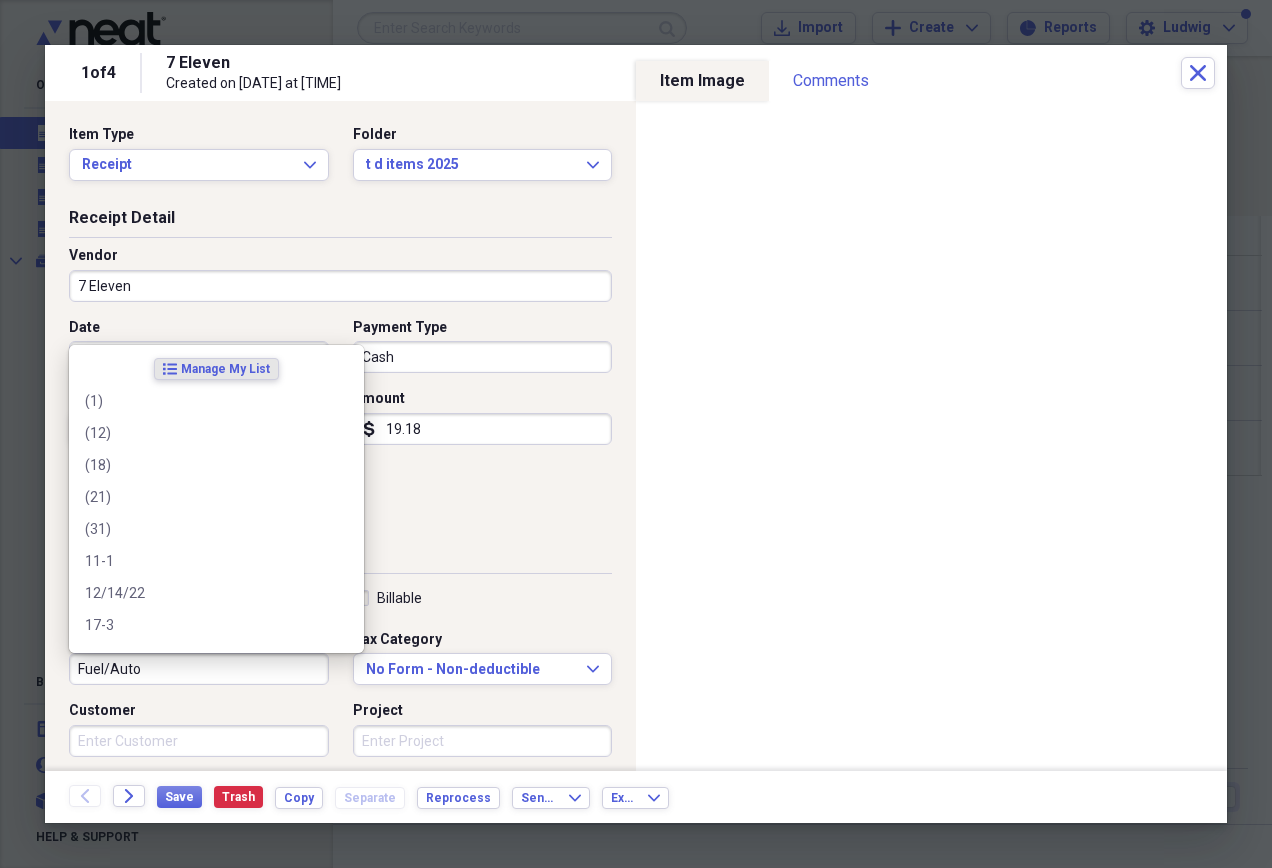 click on "Fuel/Auto" at bounding box center (199, 669) 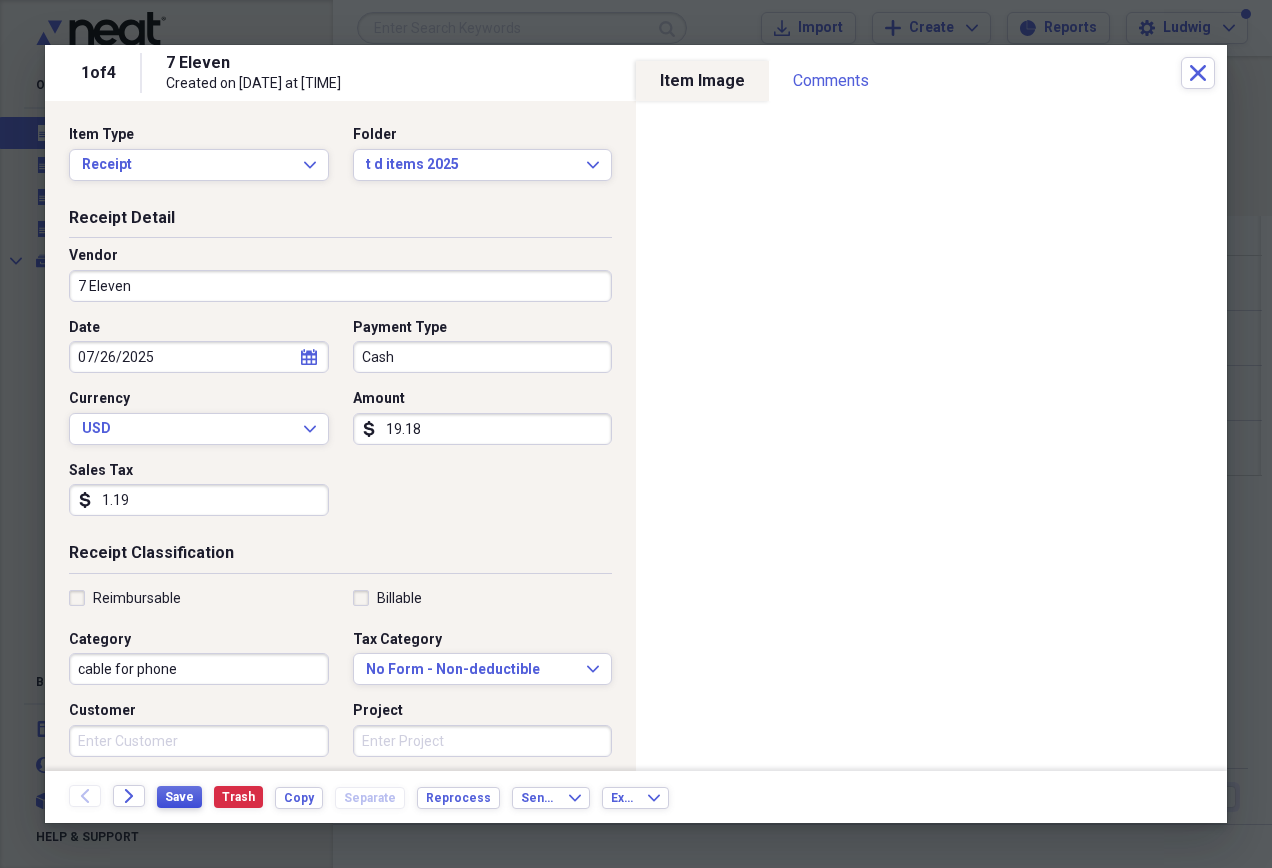 type on "cable for phone" 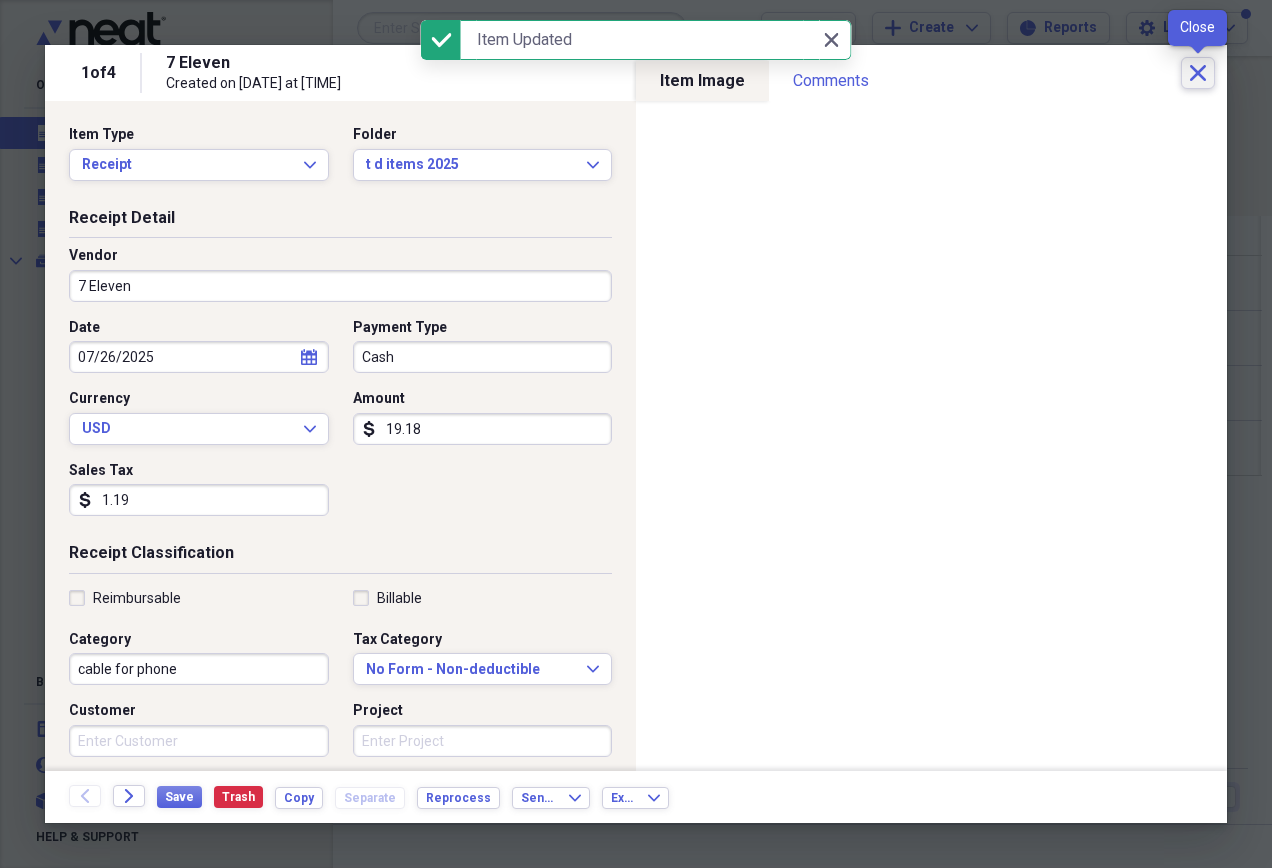 click on "Close" 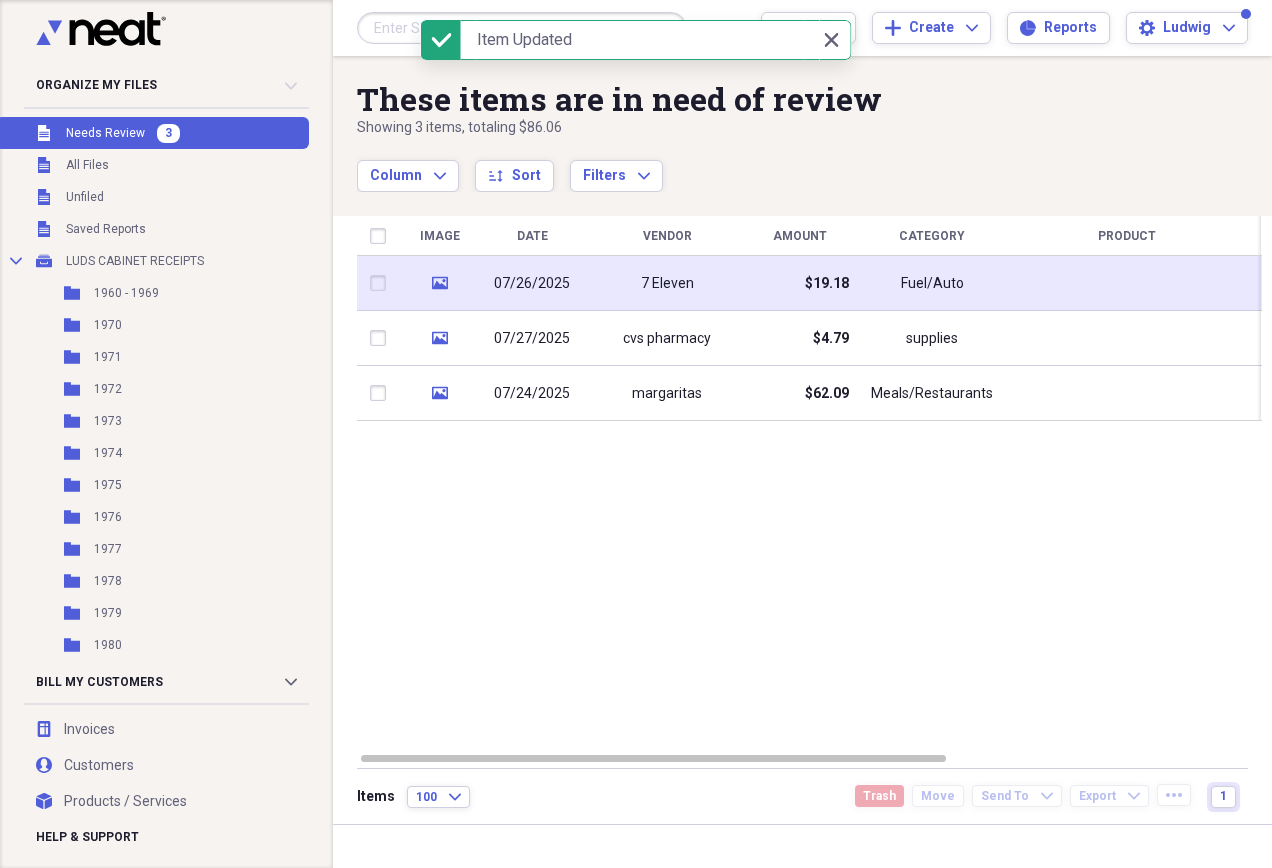 click at bounding box center [1127, 283] 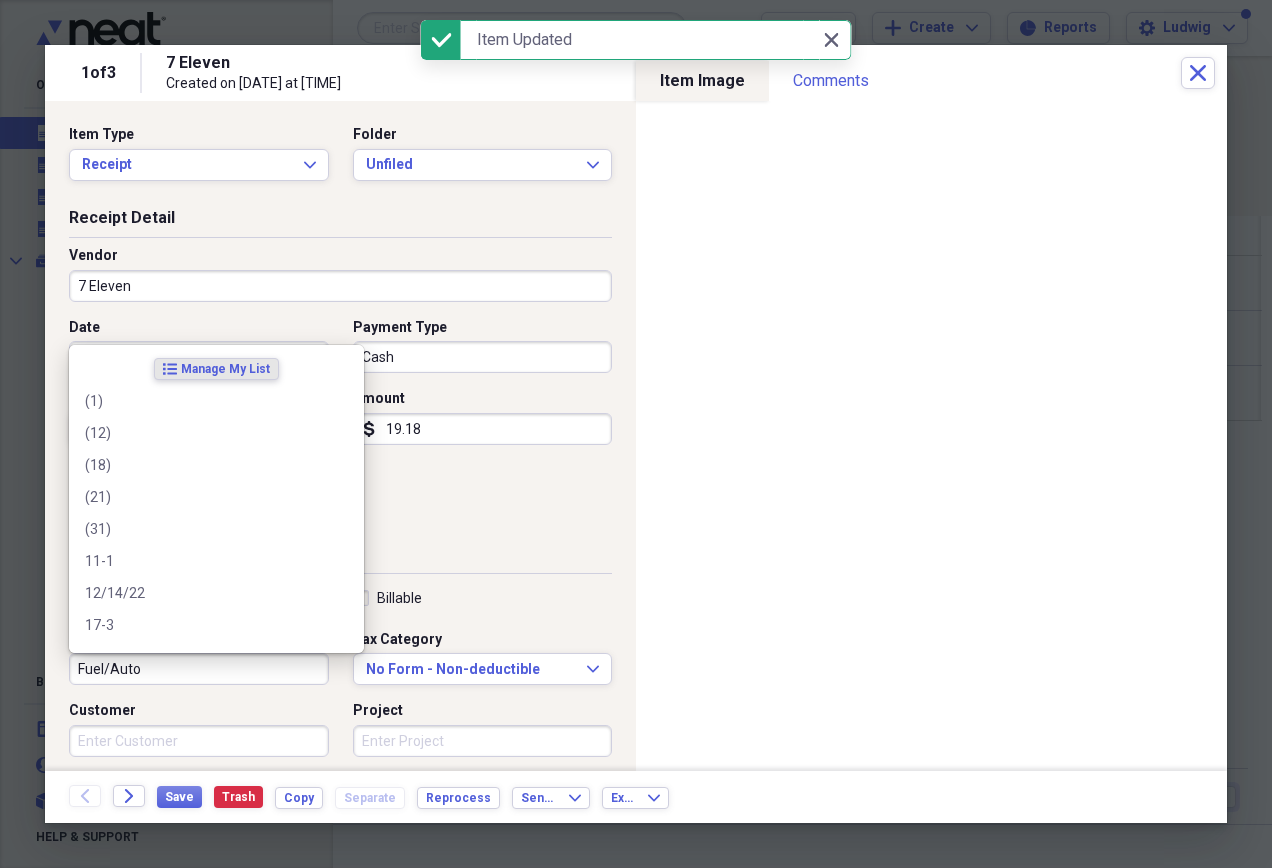 click on "Fuel/Auto" at bounding box center (199, 669) 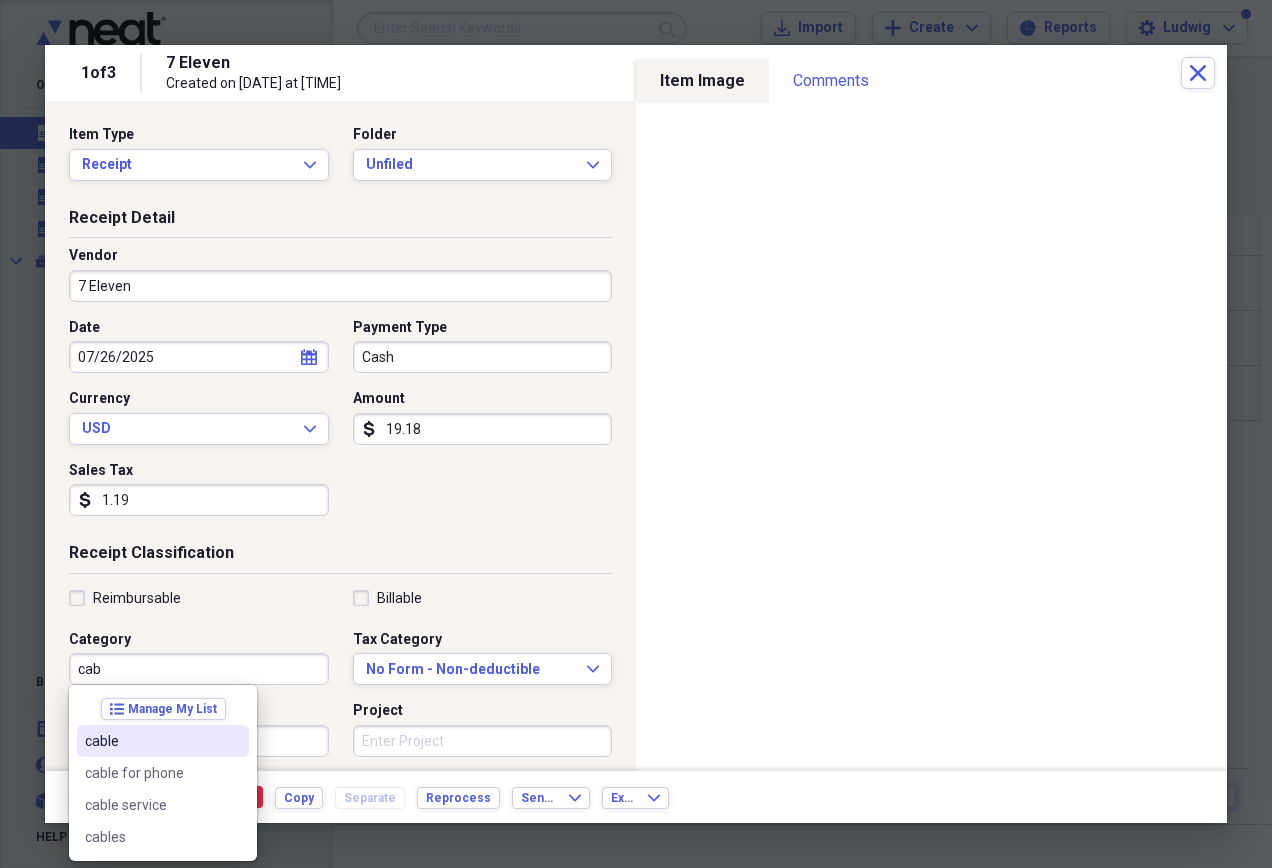 click on "cable" at bounding box center [163, 741] 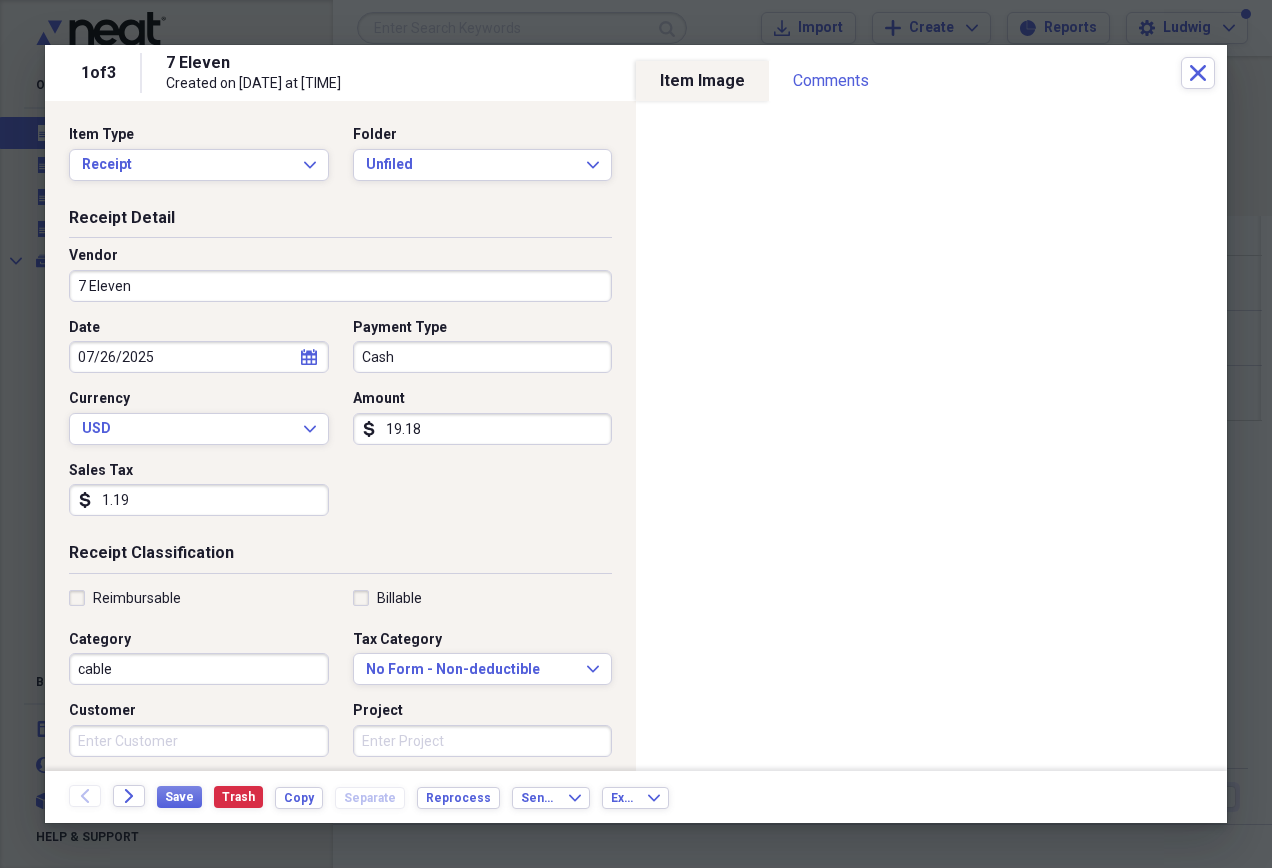 click on "cable" at bounding box center [199, 669] 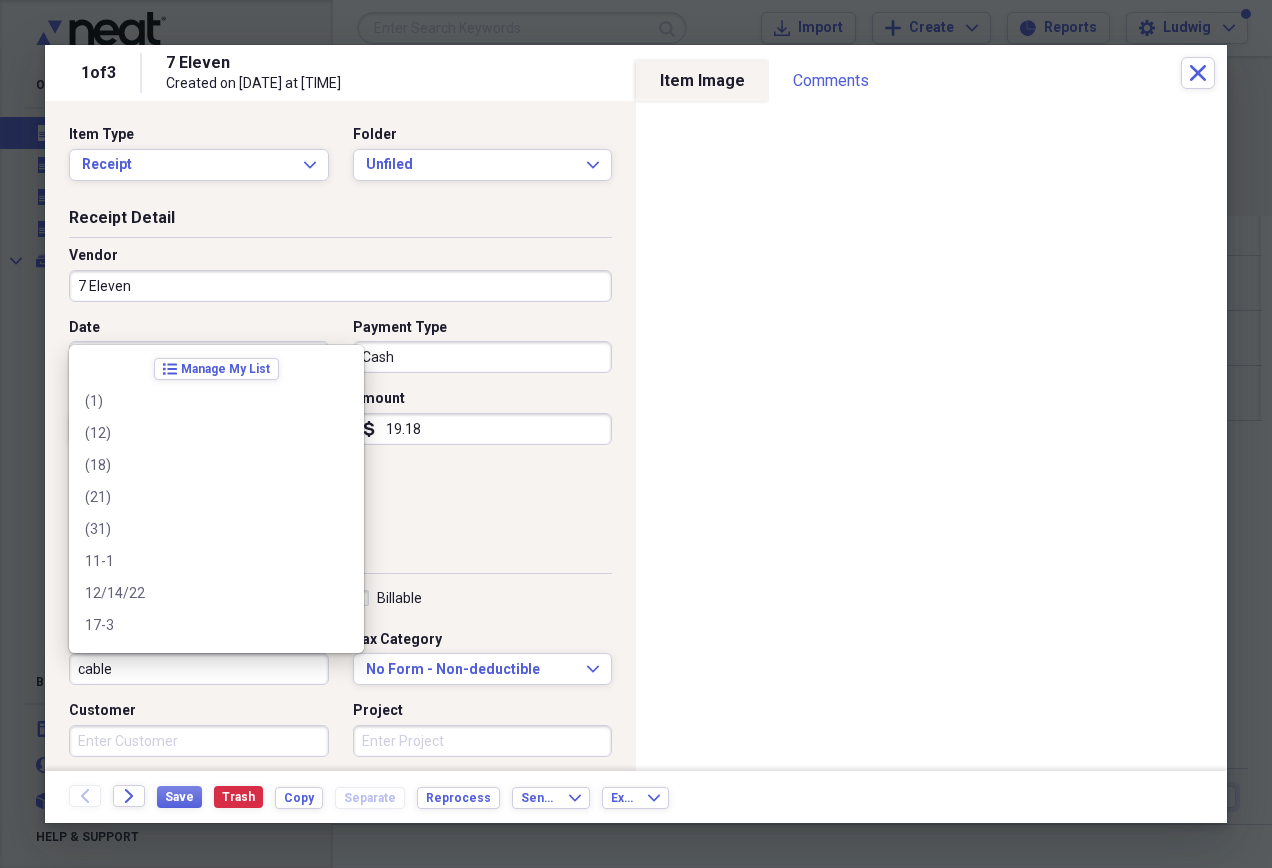 scroll, scrollTop: 2396, scrollLeft: 0, axis: vertical 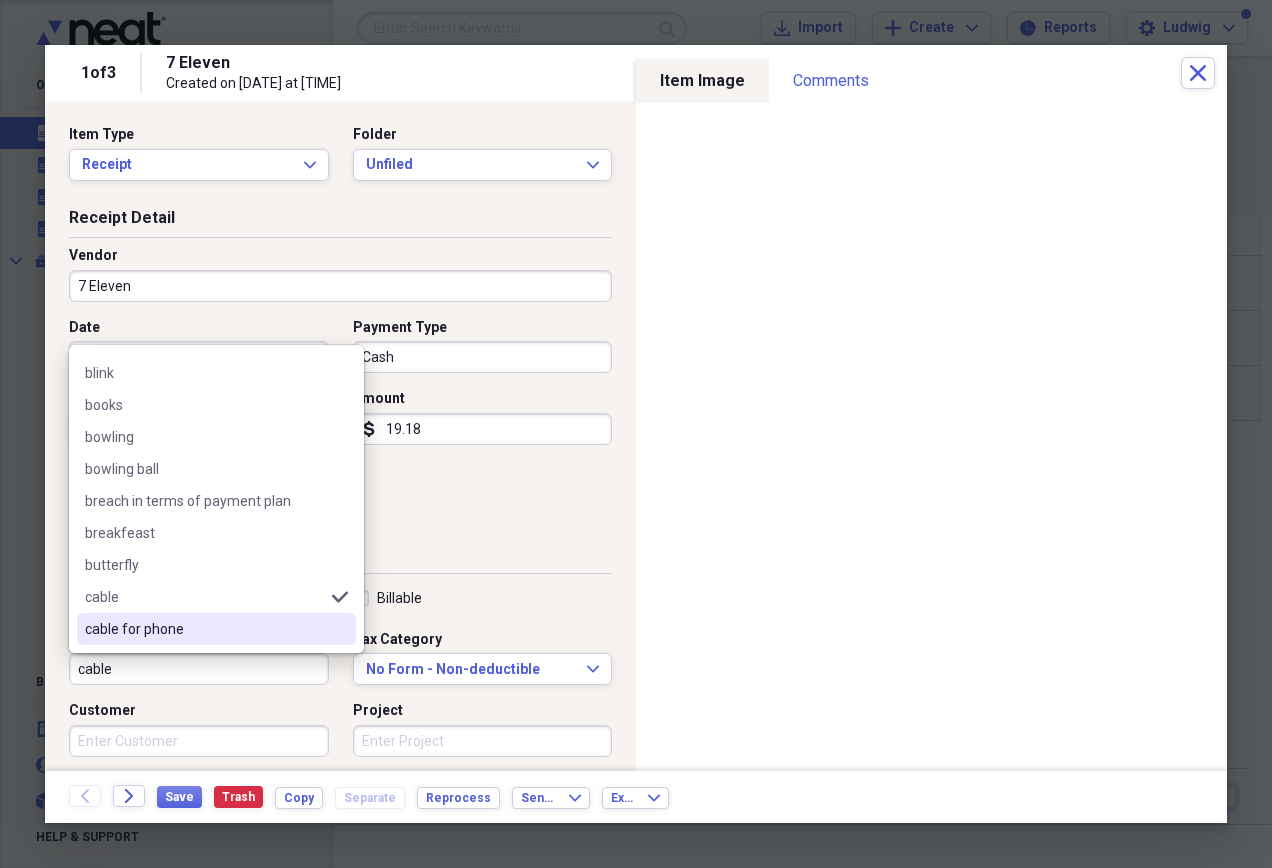 click on "cable for phone" at bounding box center (204, 629) 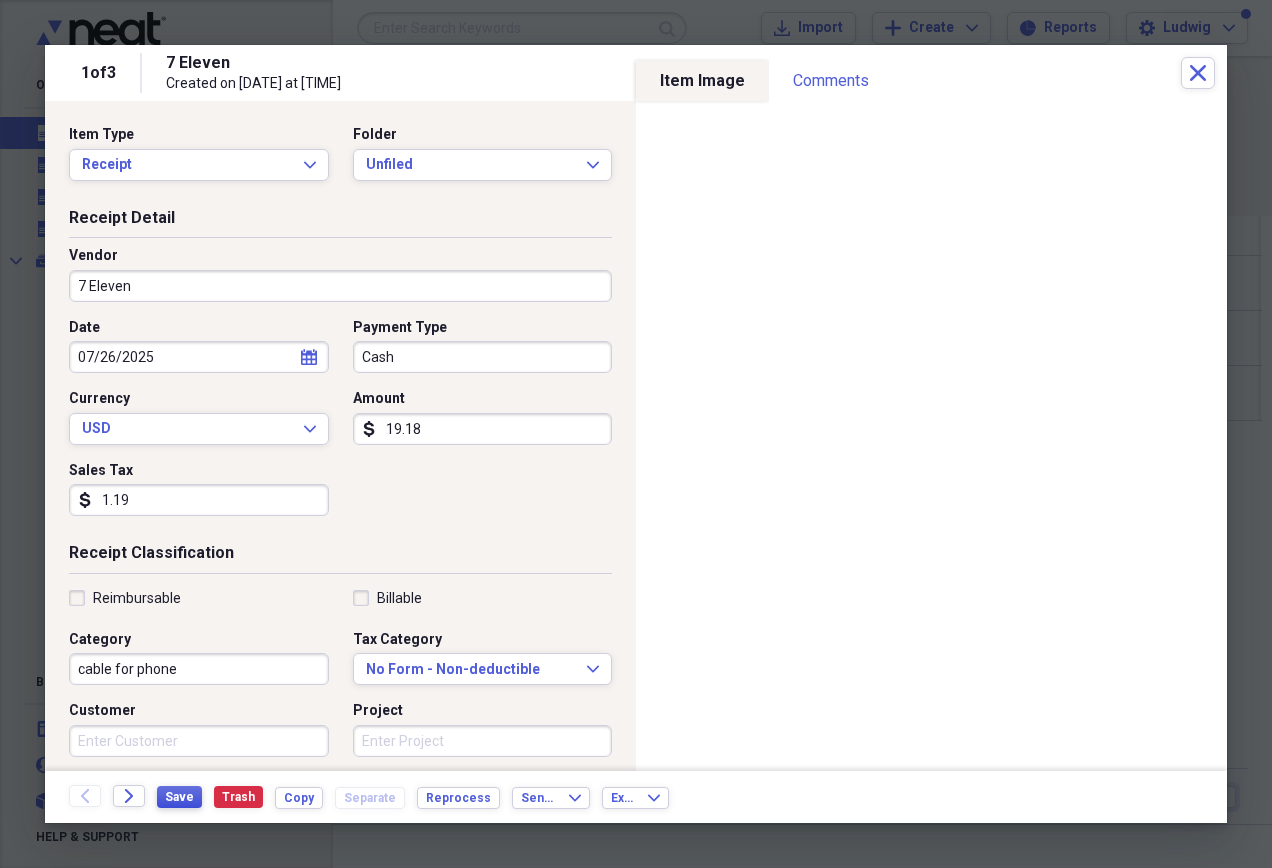 click on "Save" at bounding box center [179, 797] 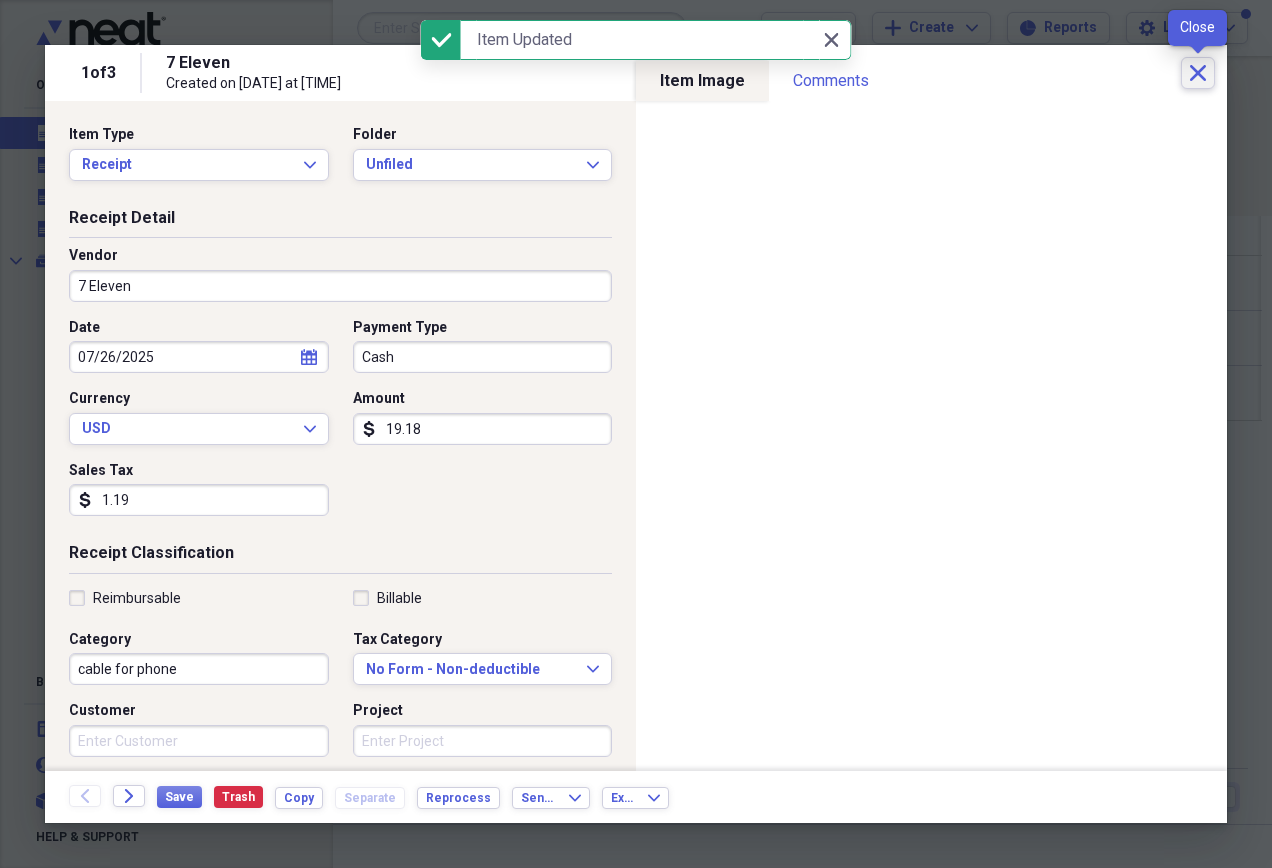 click on "Close" at bounding box center [1198, 73] 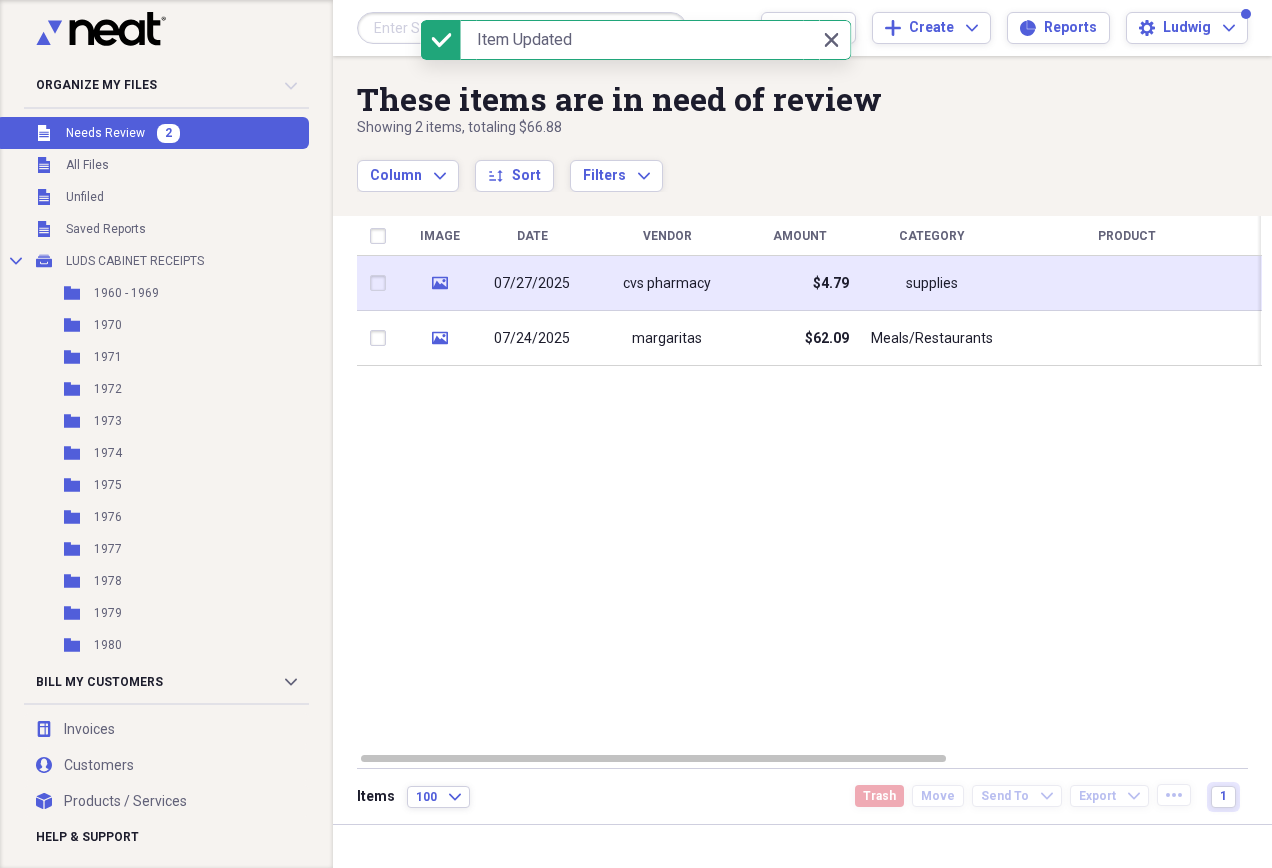 click at bounding box center [1127, 283] 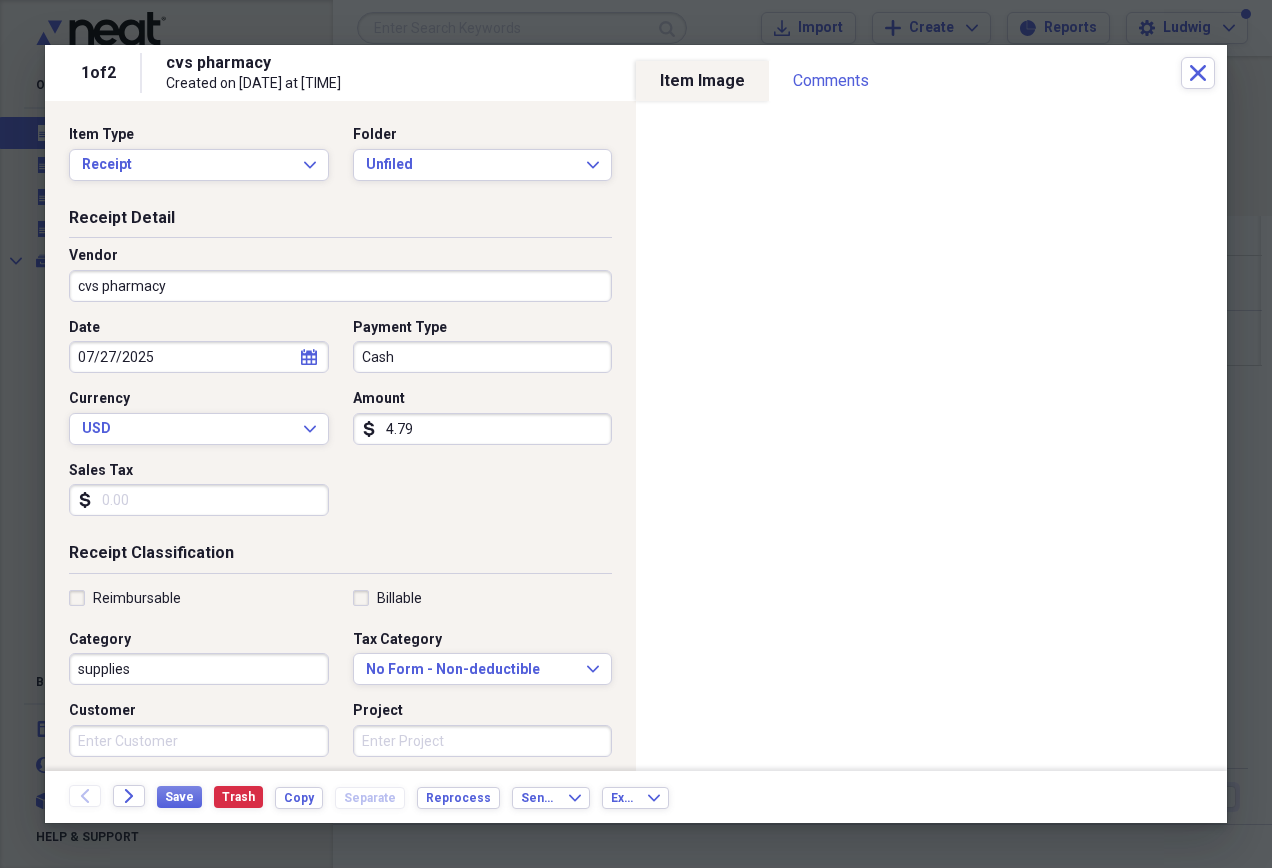 click on "supplies" at bounding box center (199, 669) 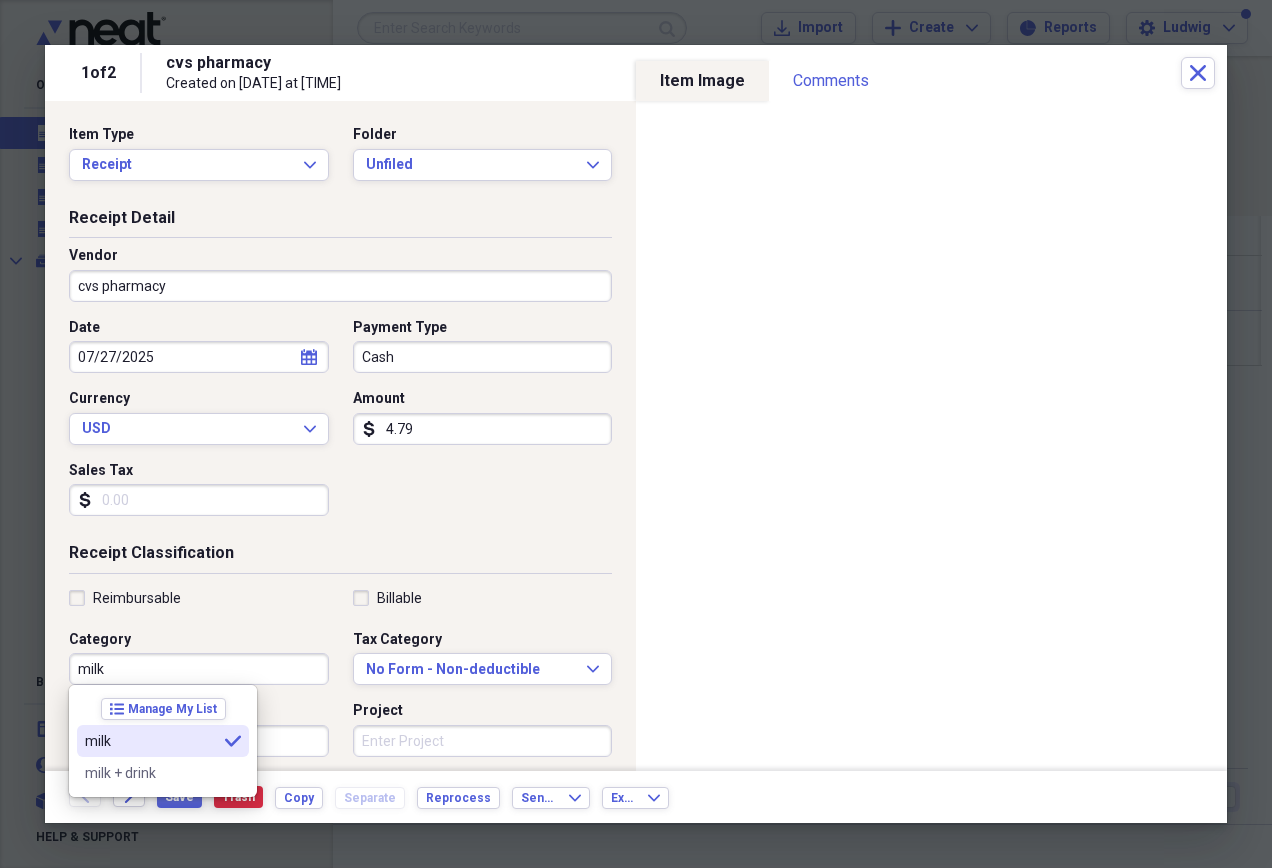 type on "milk" 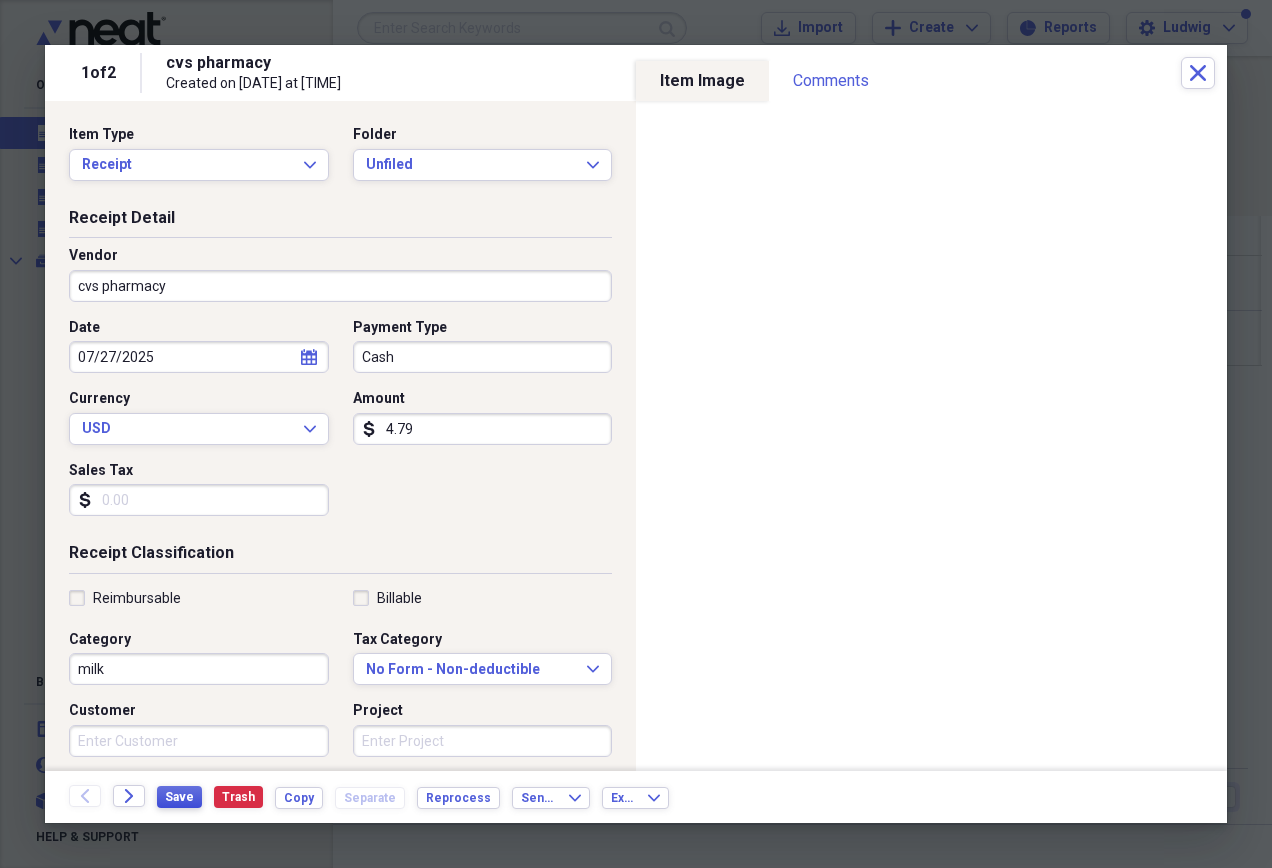 click on "Save" at bounding box center [179, 797] 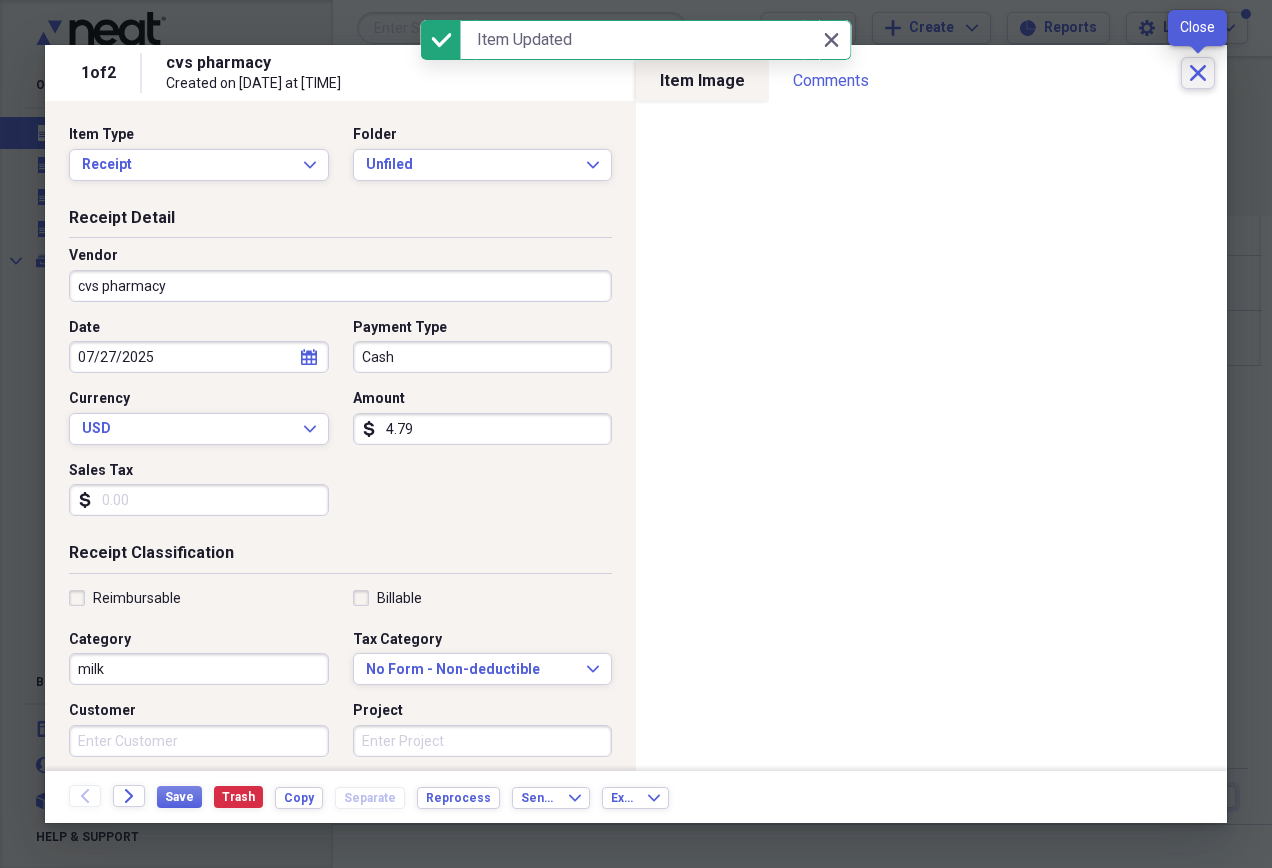 click on "Close" at bounding box center [1198, 73] 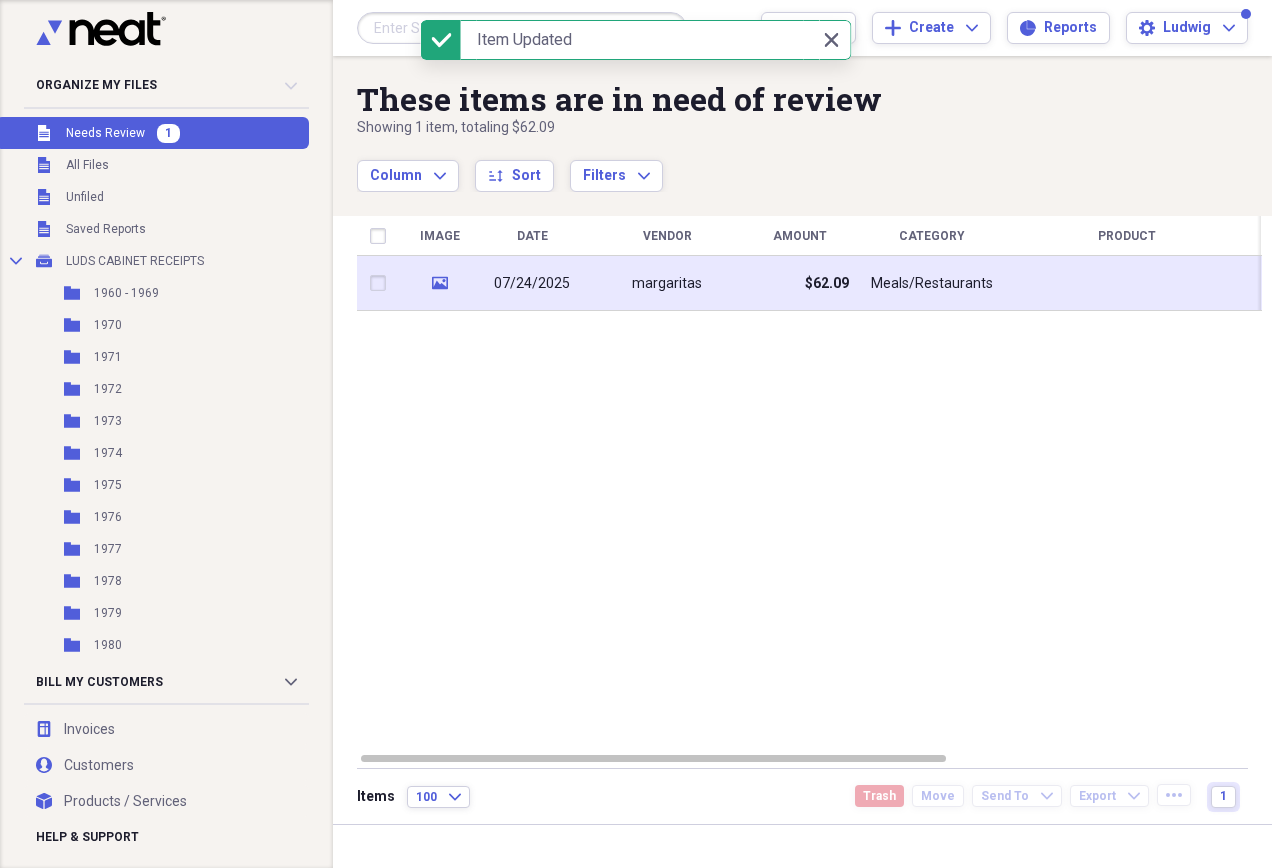 click at bounding box center [1127, 283] 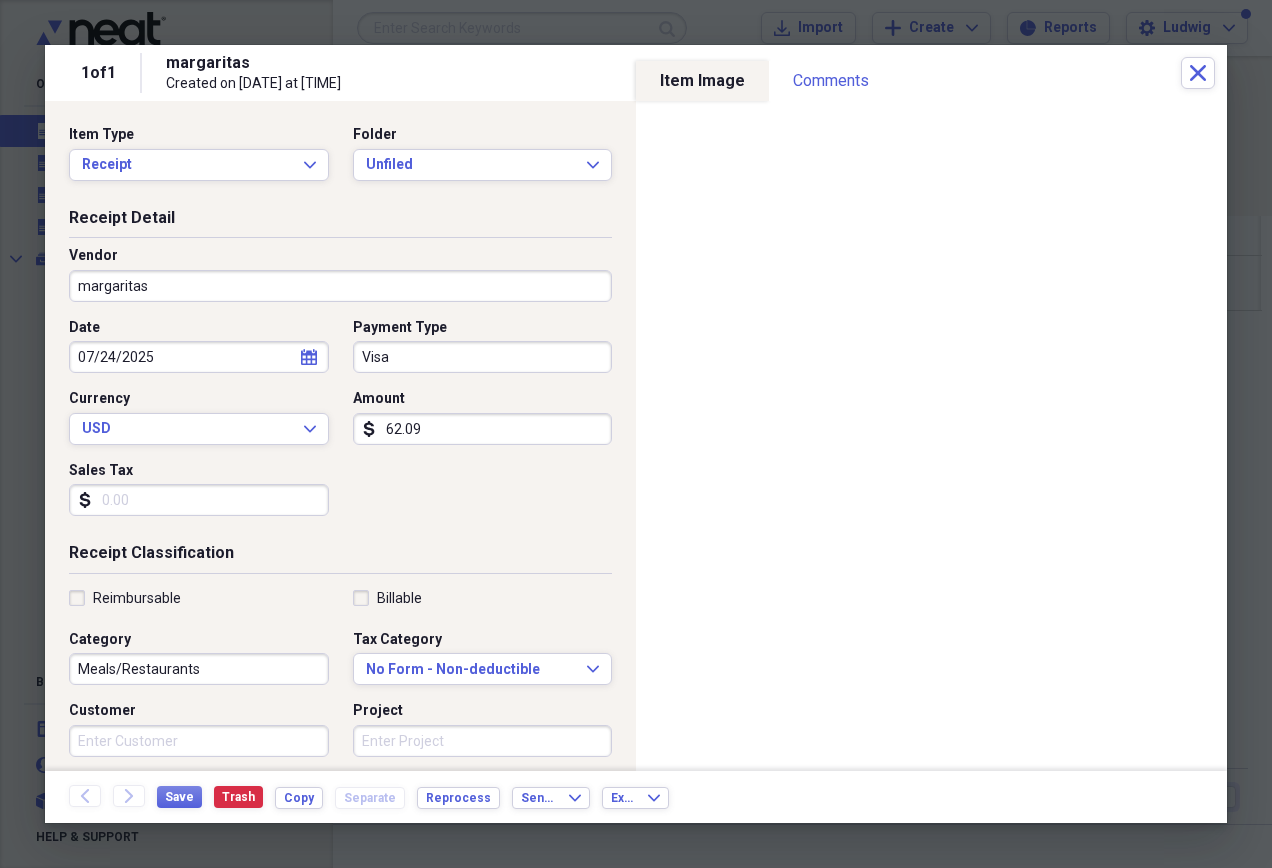 click on "62.09" at bounding box center (483, 429) 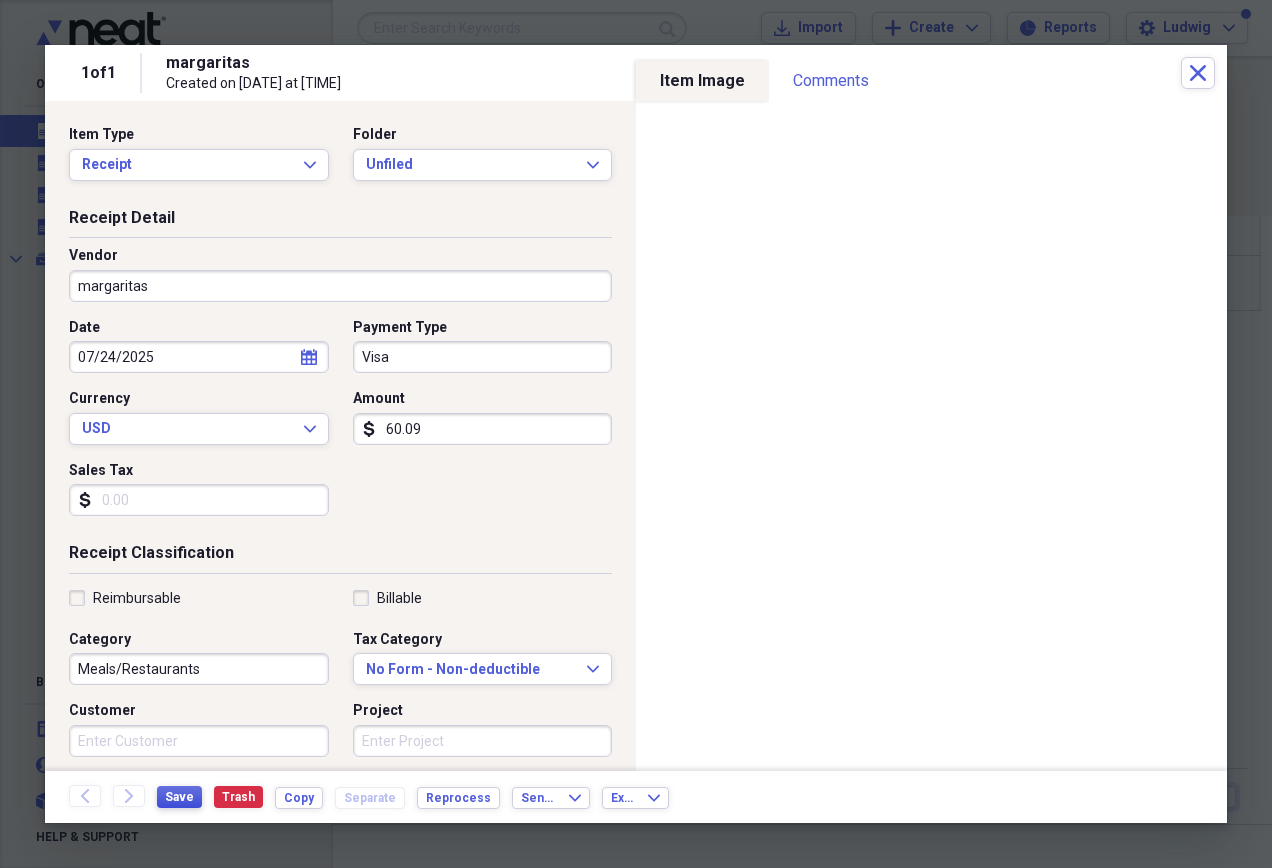 type on "60.09" 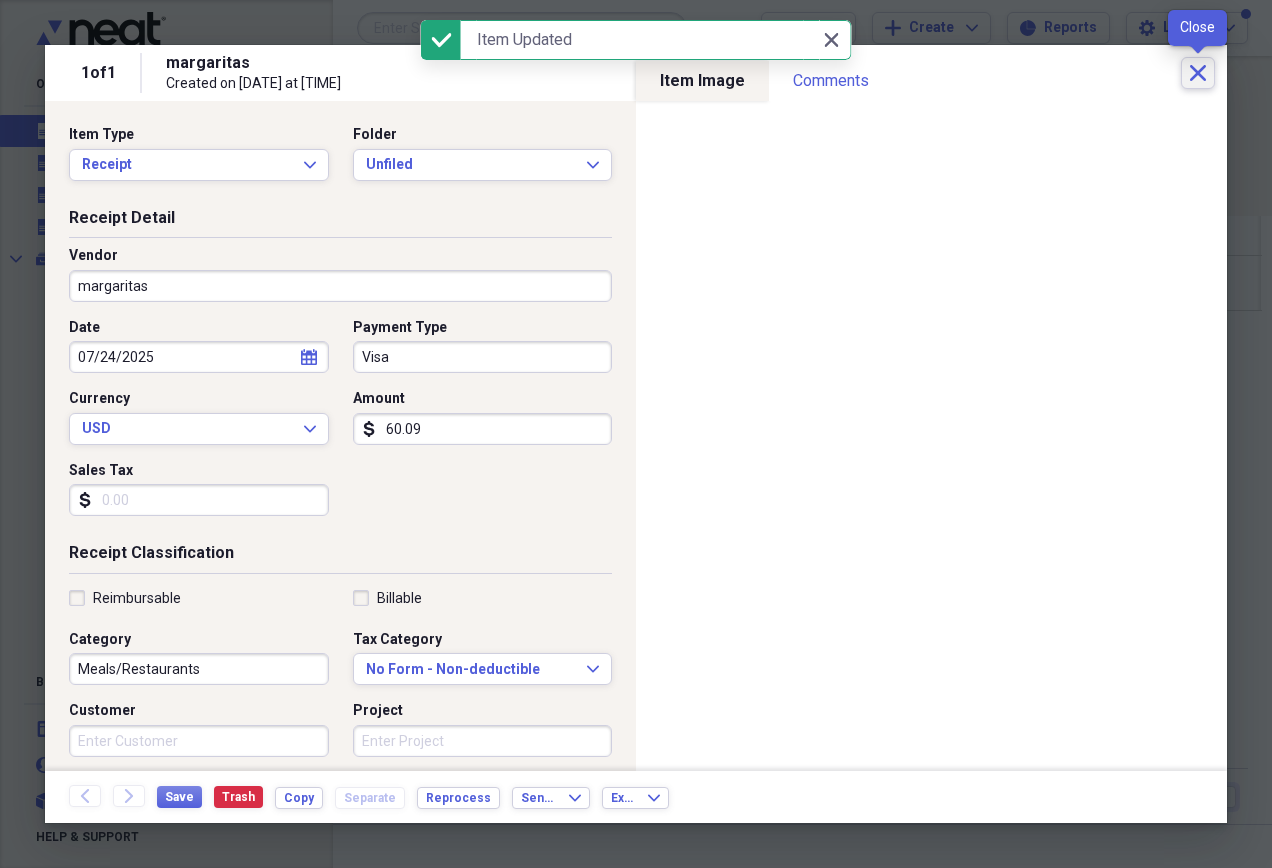 click on "Close" at bounding box center [1198, 73] 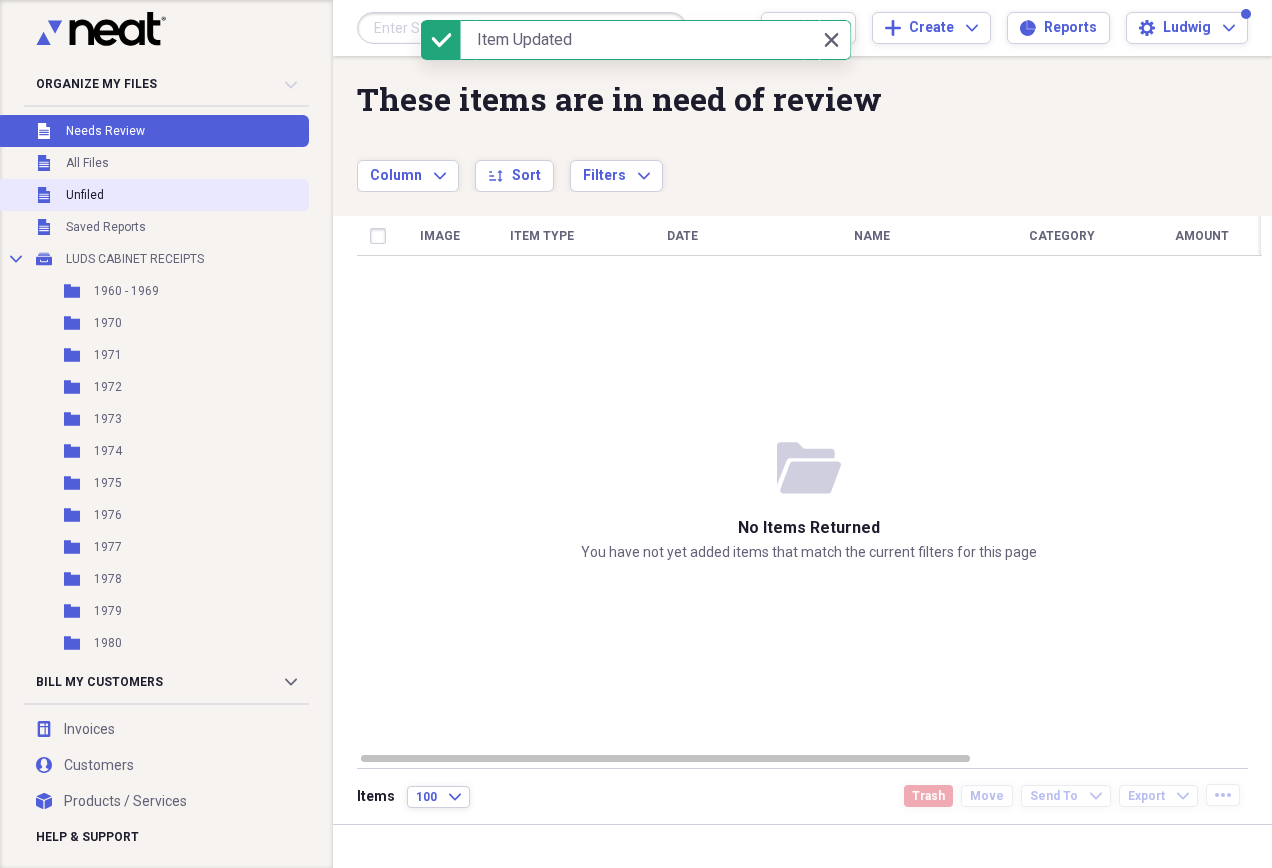 click on "Unfiled Unfiled" at bounding box center [152, 195] 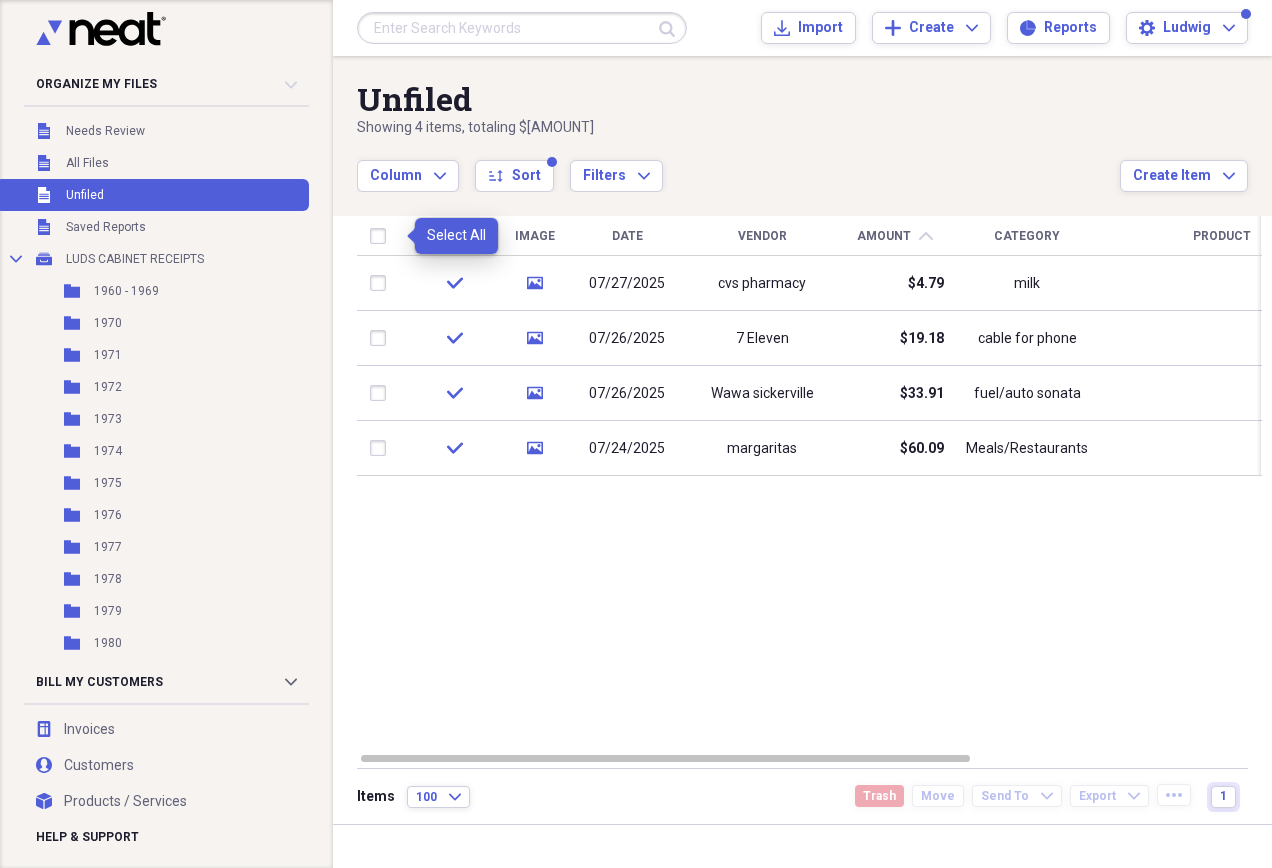 click at bounding box center (382, 236) 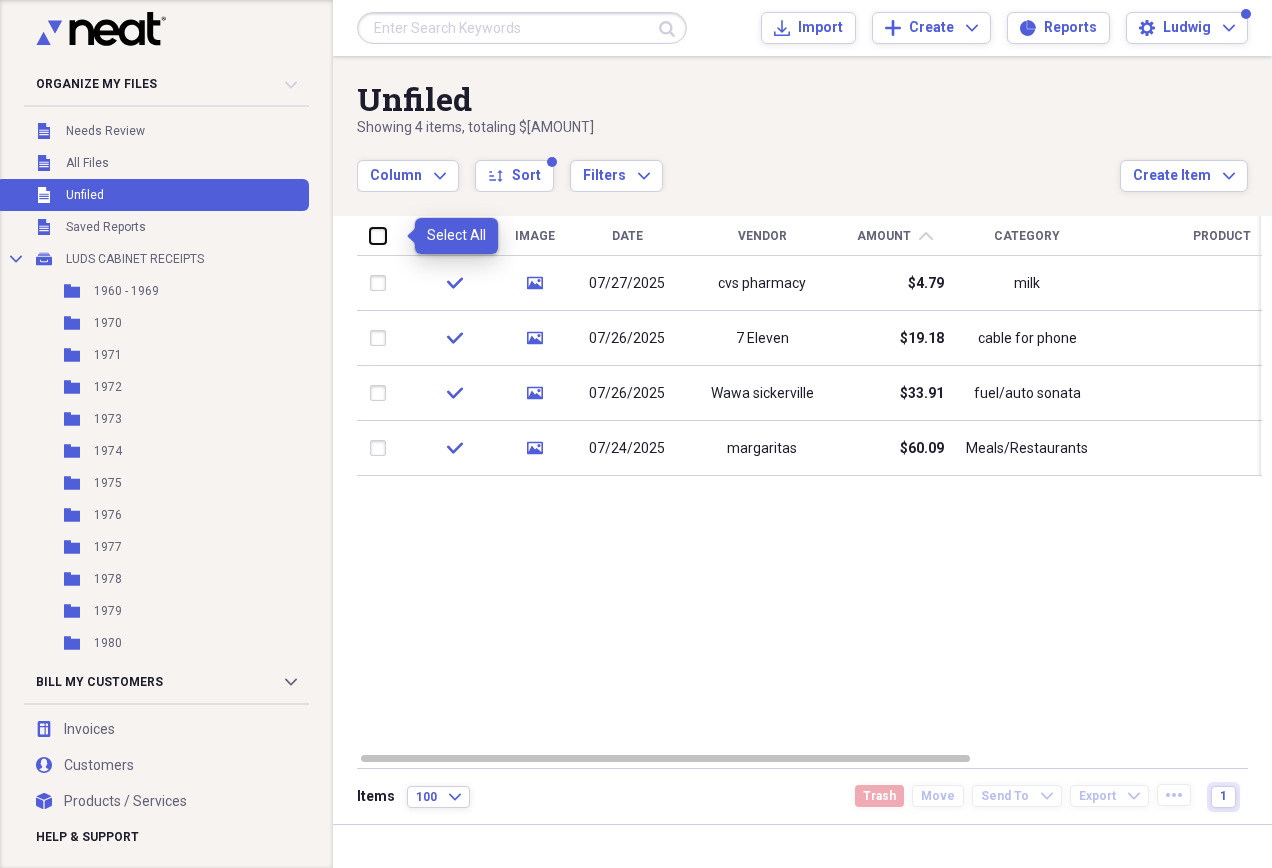 click at bounding box center [370, 235] 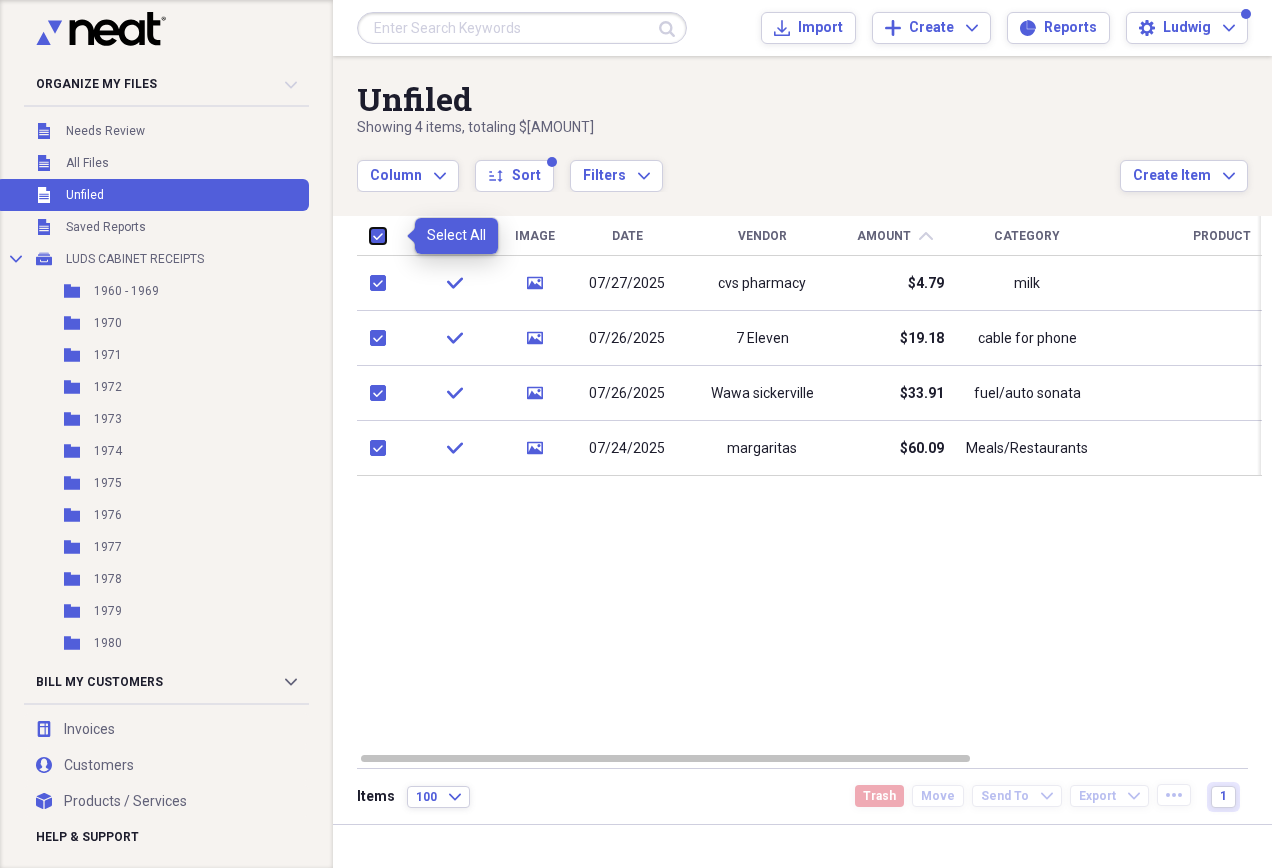 checkbox on "true" 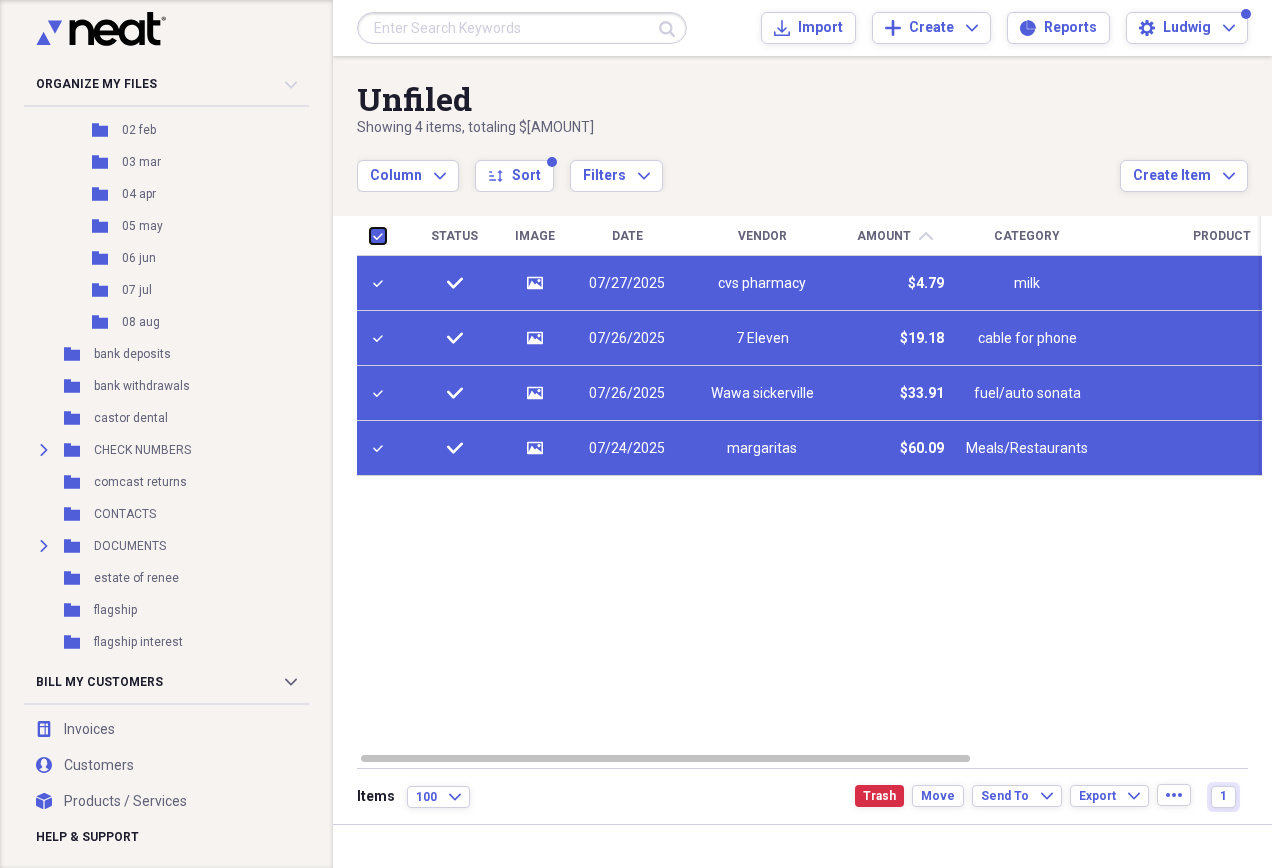 scroll, scrollTop: 1600, scrollLeft: 0, axis: vertical 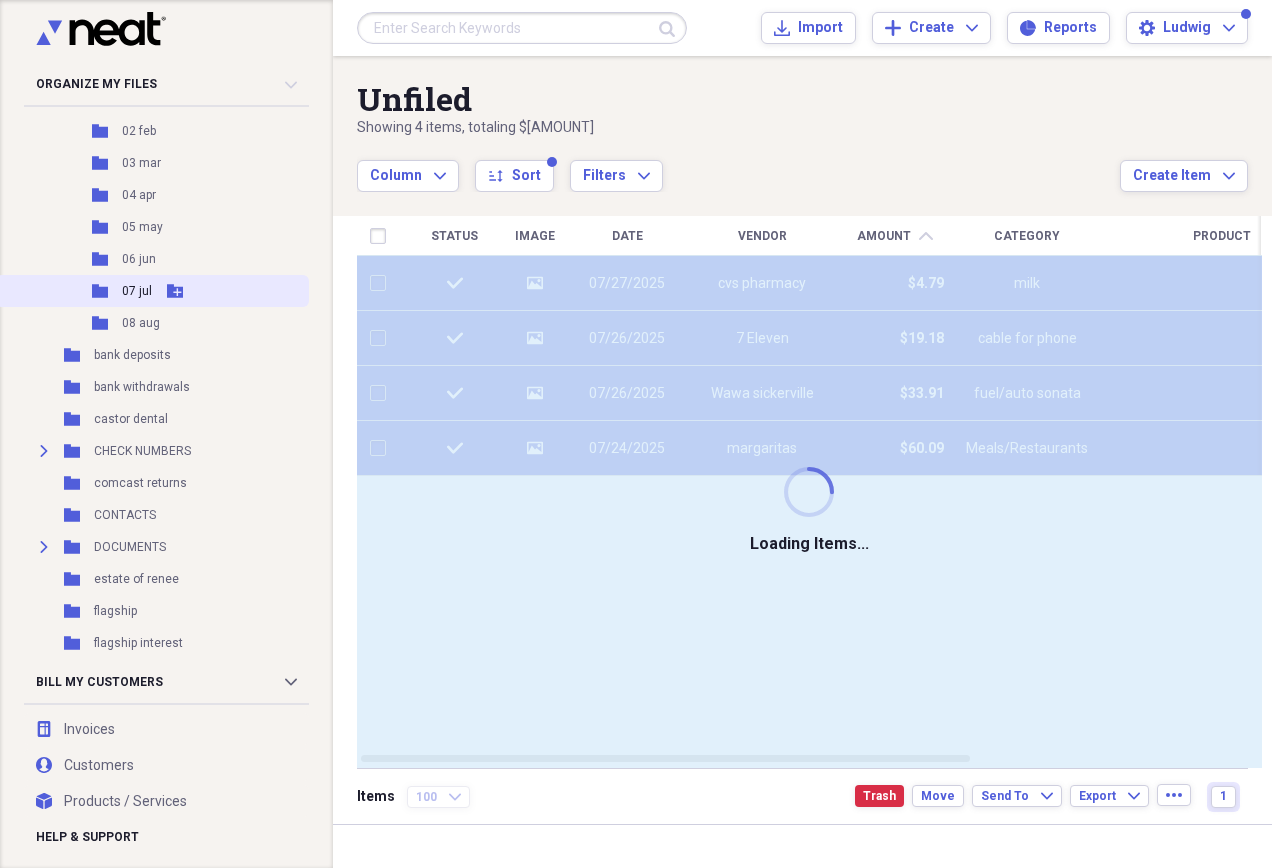 checkbox on "false" 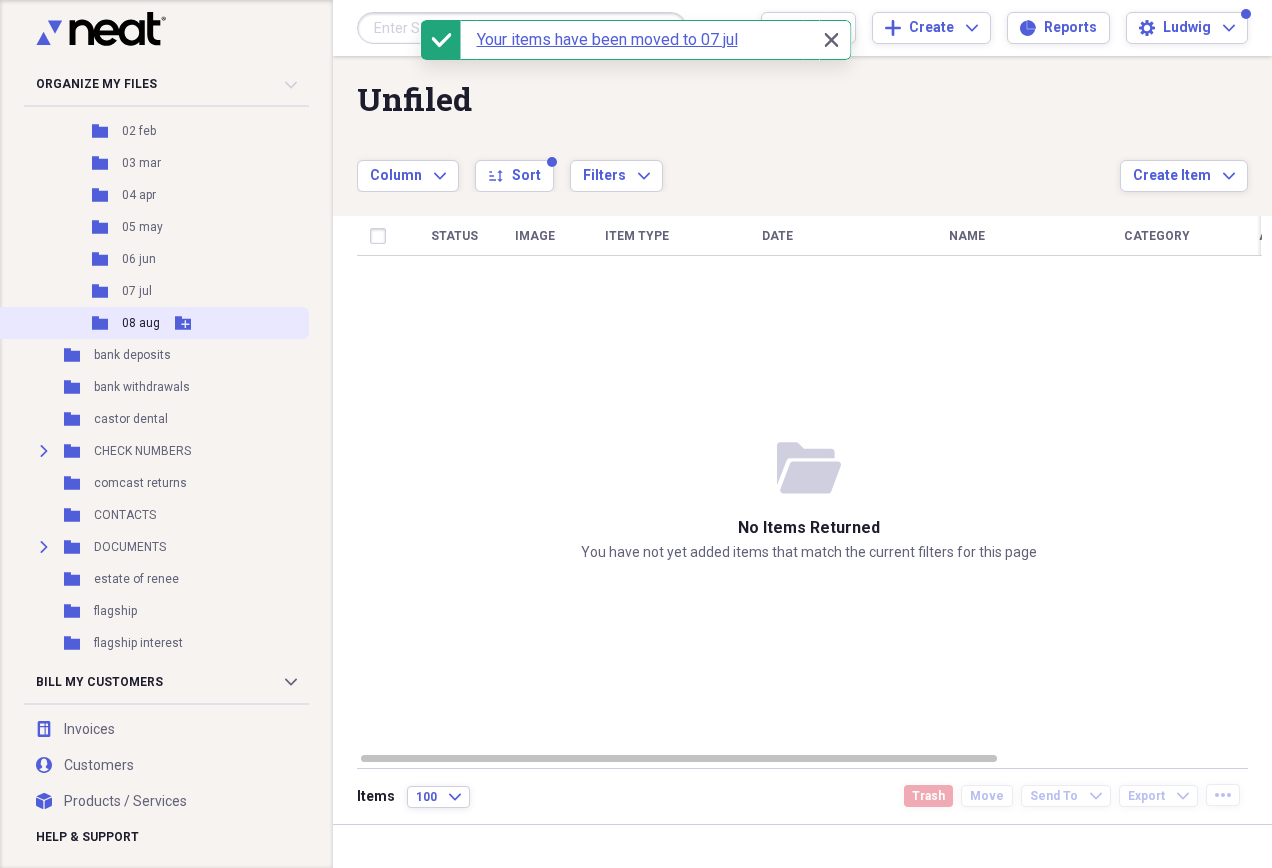 click on "08 aug" at bounding box center (141, 323) 